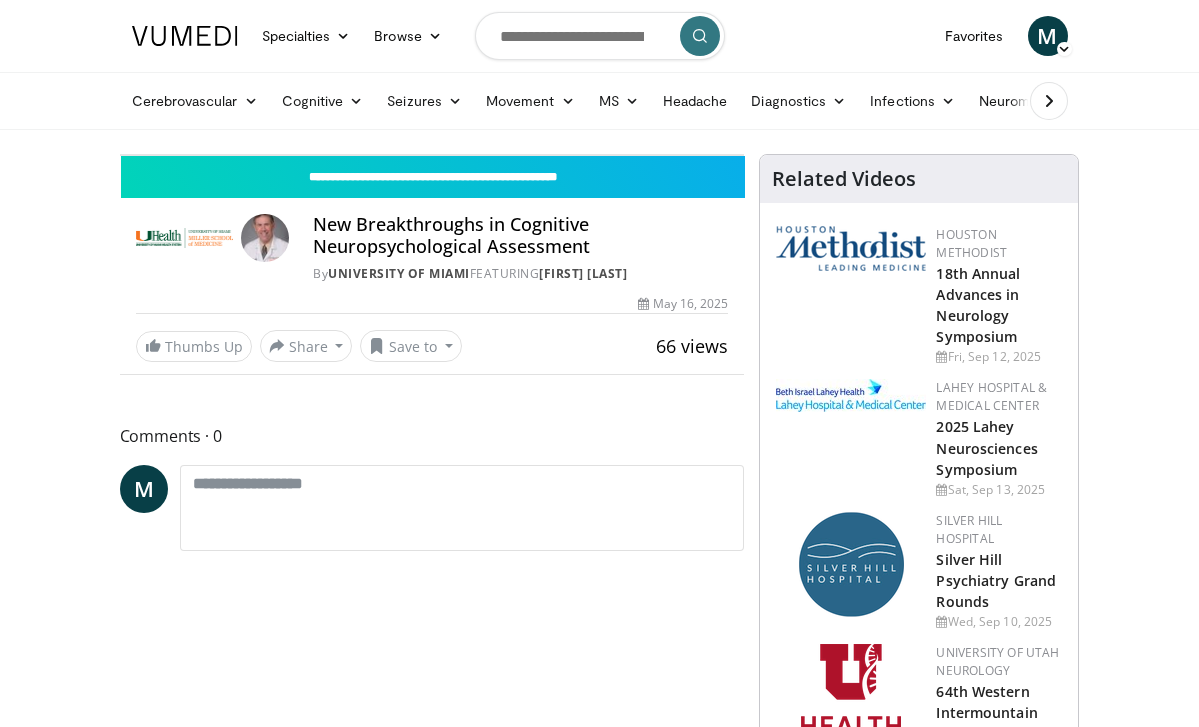 scroll, scrollTop: 0, scrollLeft: 0, axis: both 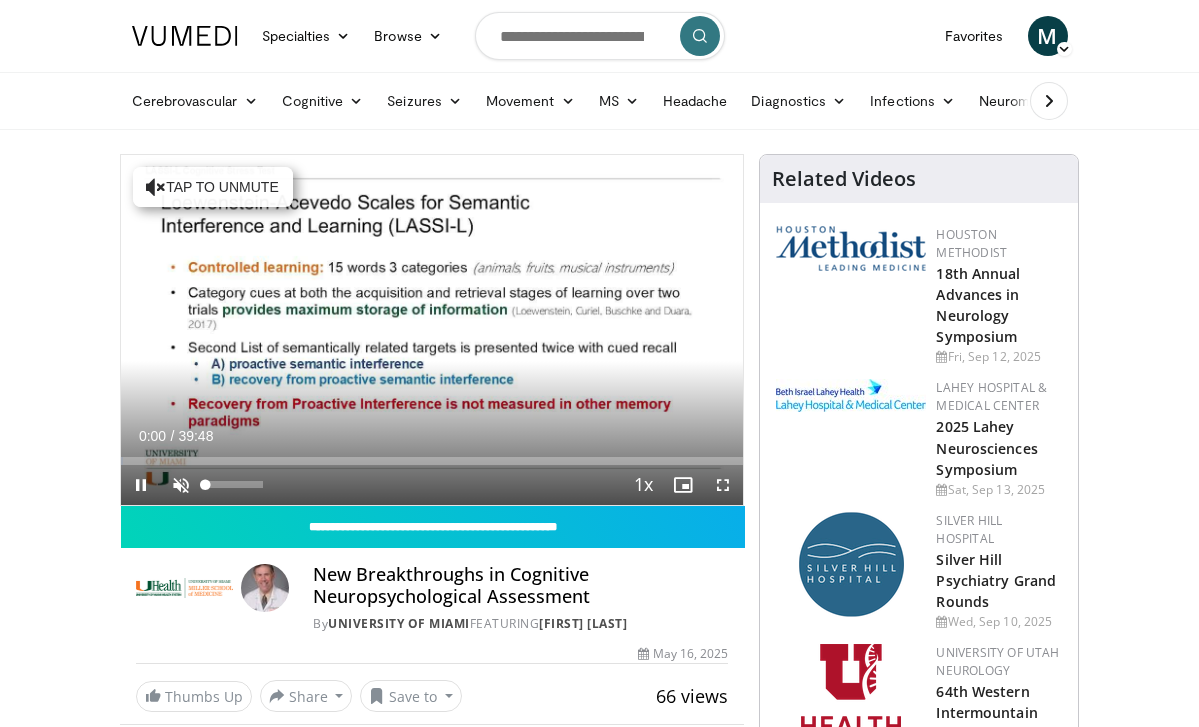 click at bounding box center [181, 485] 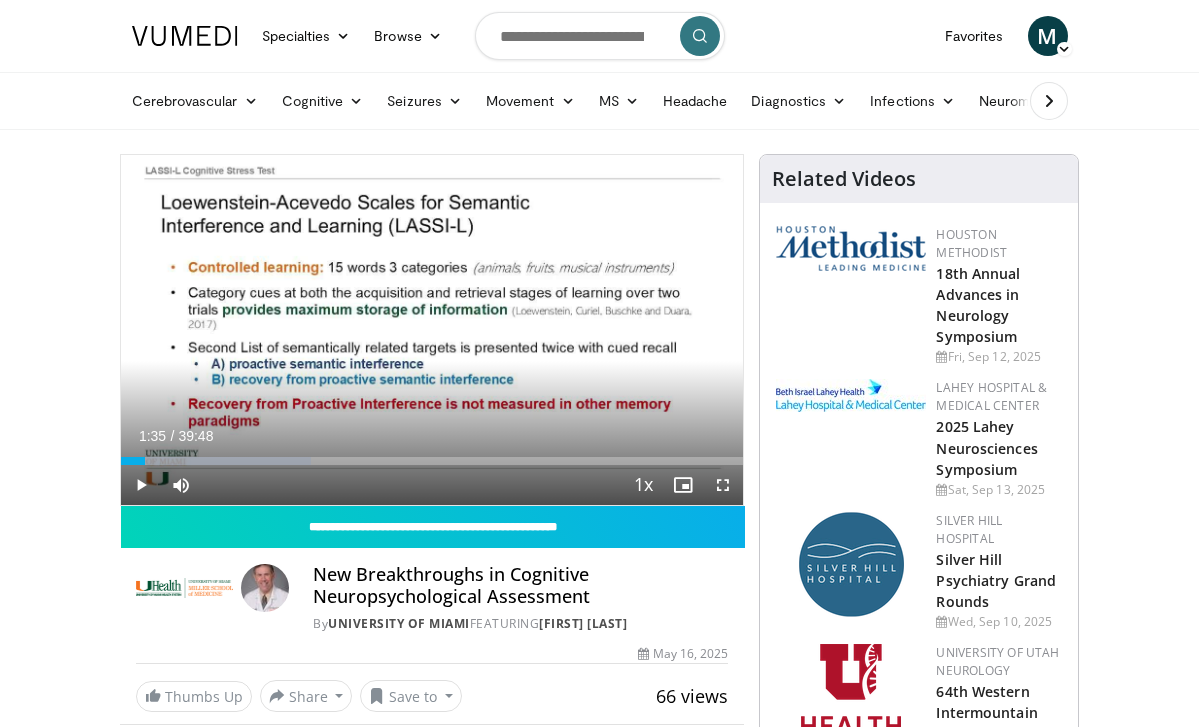 click at bounding box center (141, 485) 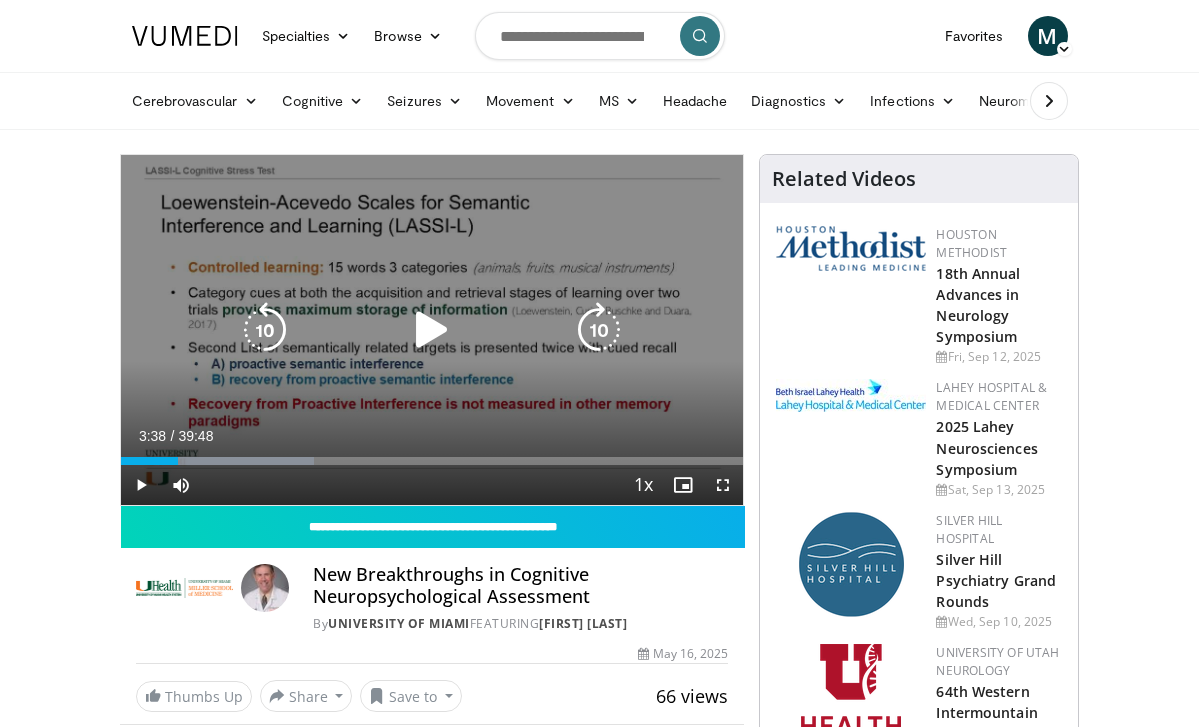 drag, startPoint x: 192, startPoint y: 231, endPoint x: 306, endPoint y: 233, distance: 114.01754 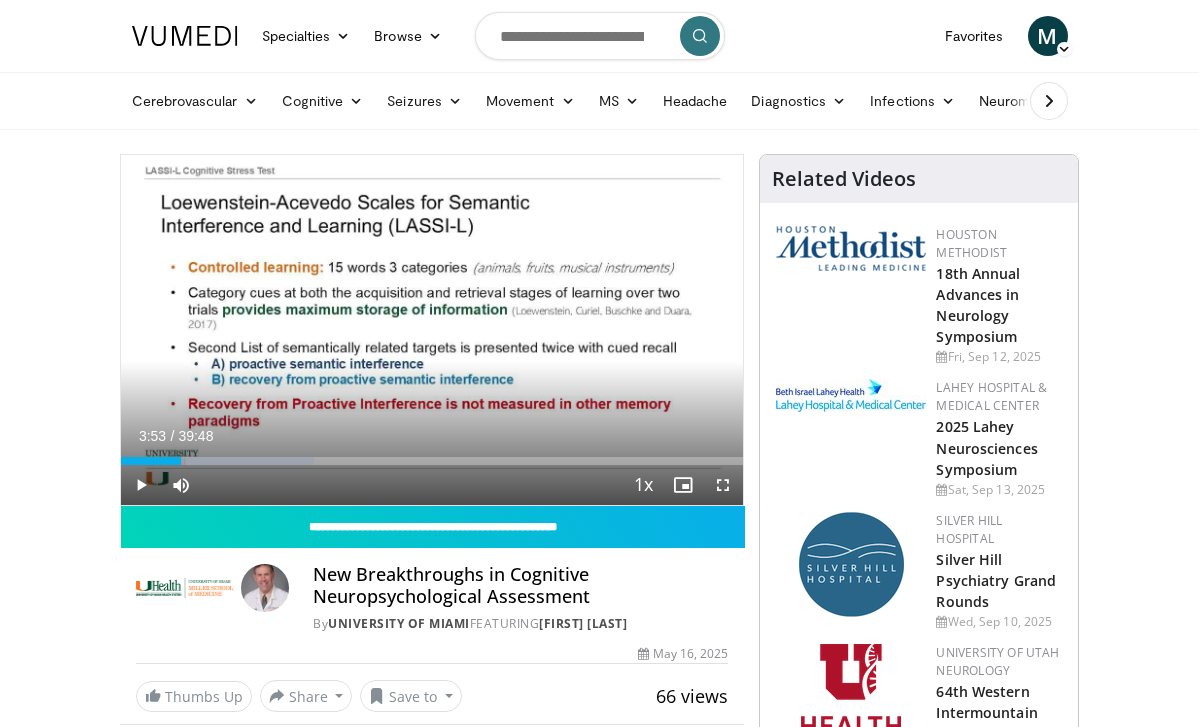 click at bounding box center (141, 485) 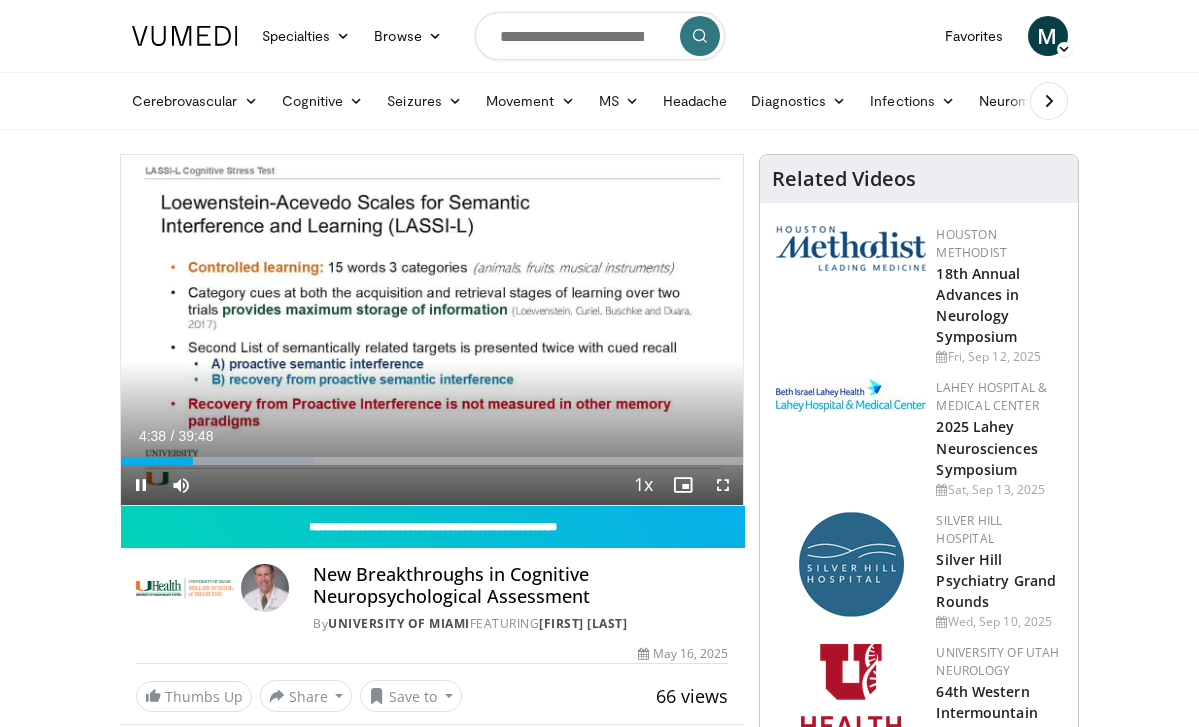 click at bounding box center (141, 485) 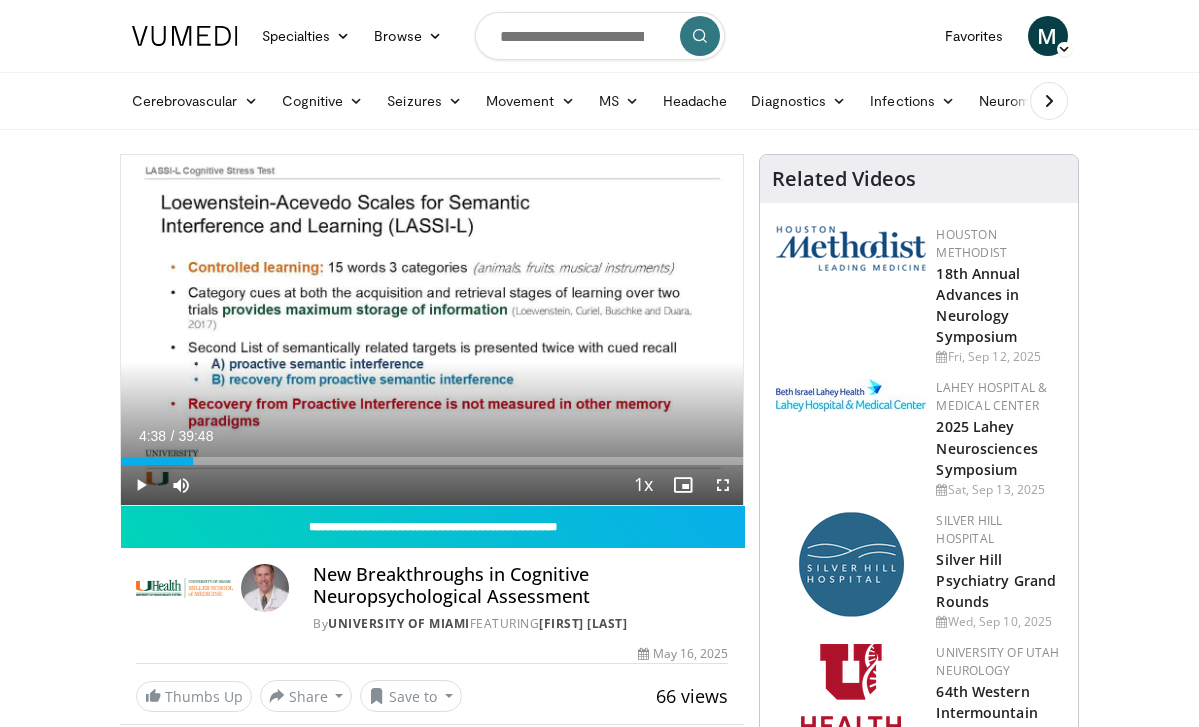click at bounding box center [141, 485] 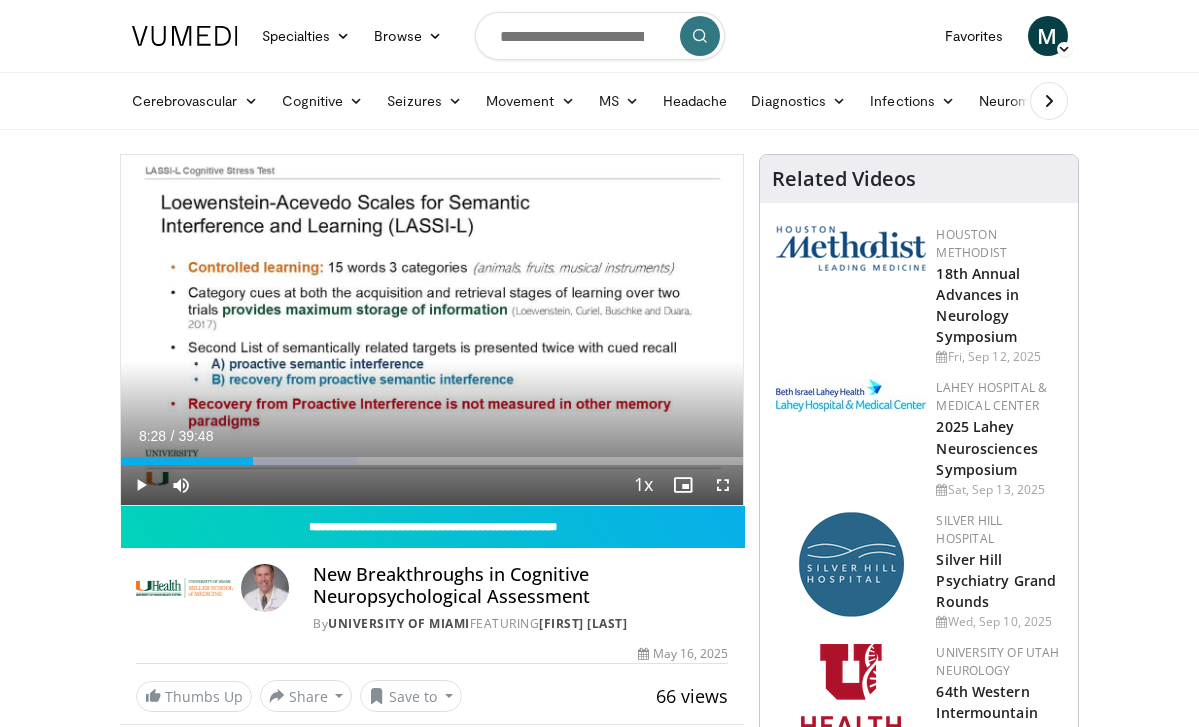 click at bounding box center (723, 485) 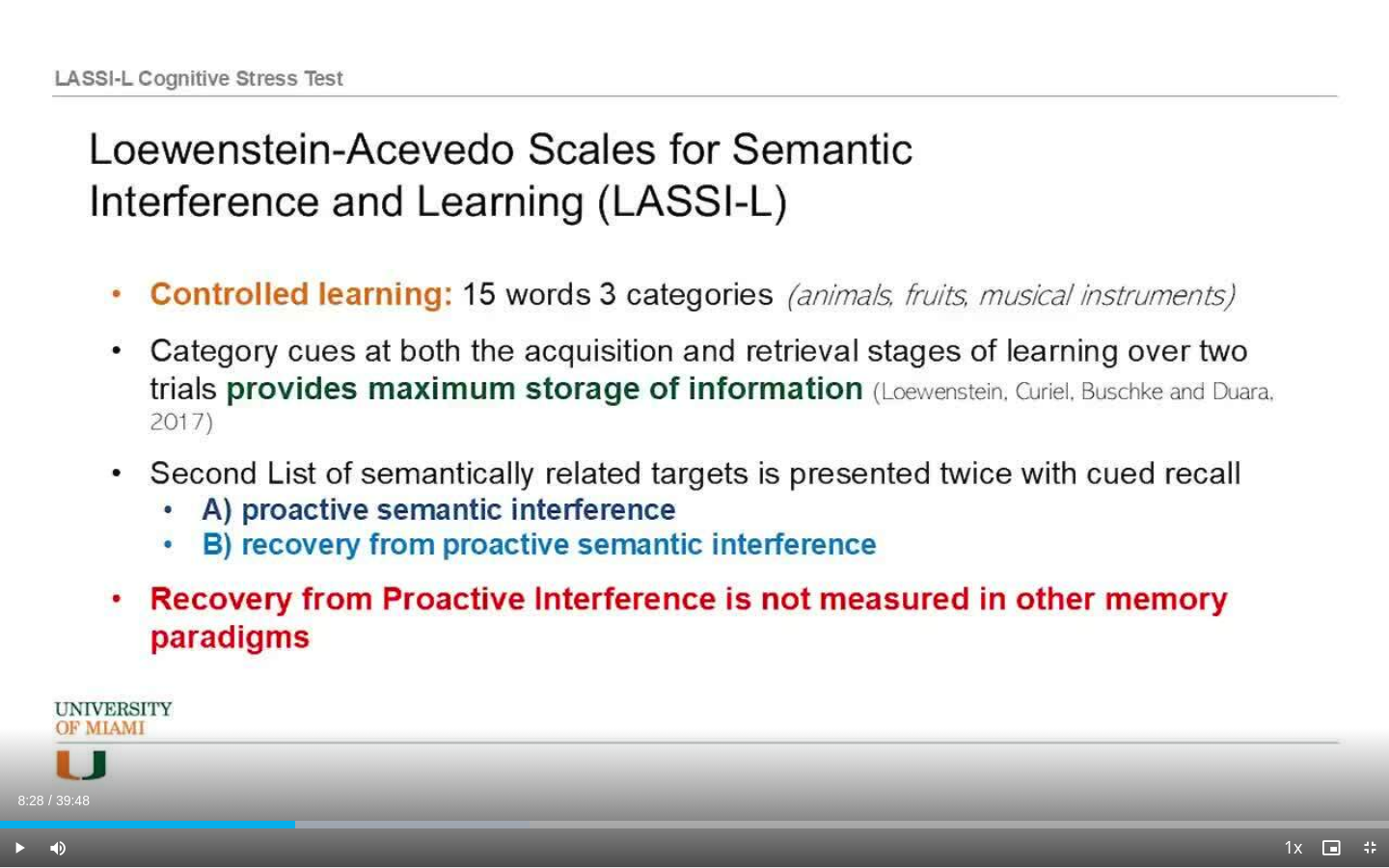 click at bounding box center (19, 848) 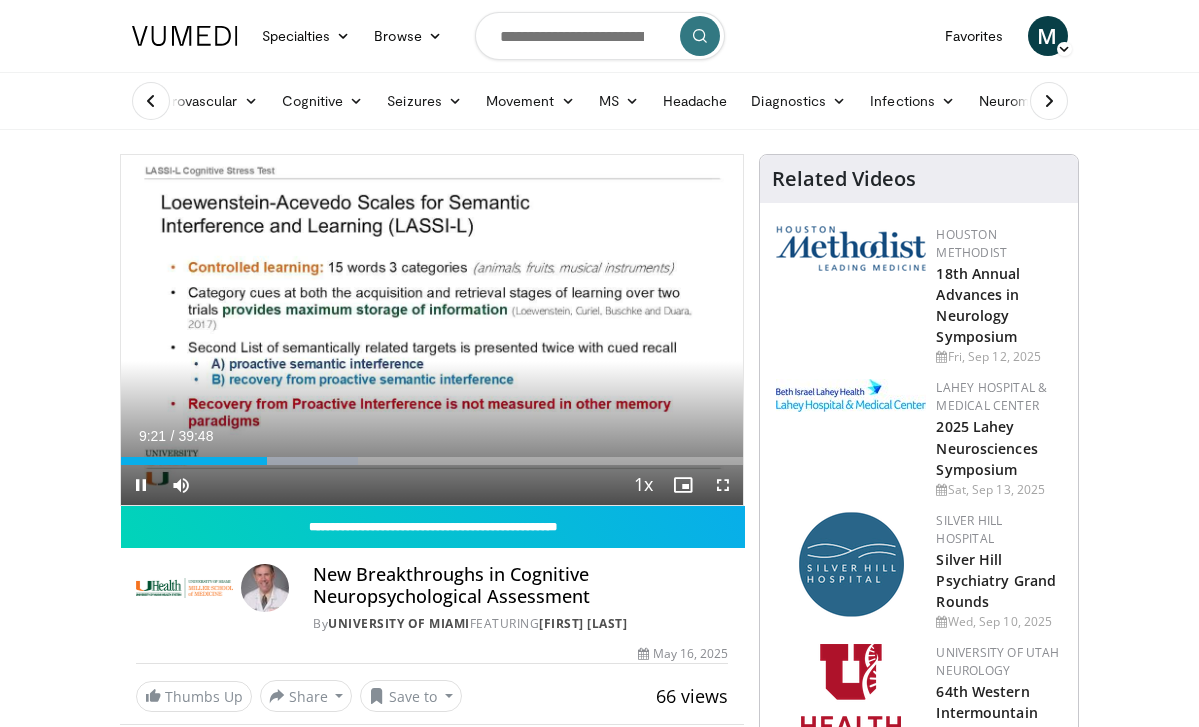 click at bounding box center (141, 485) 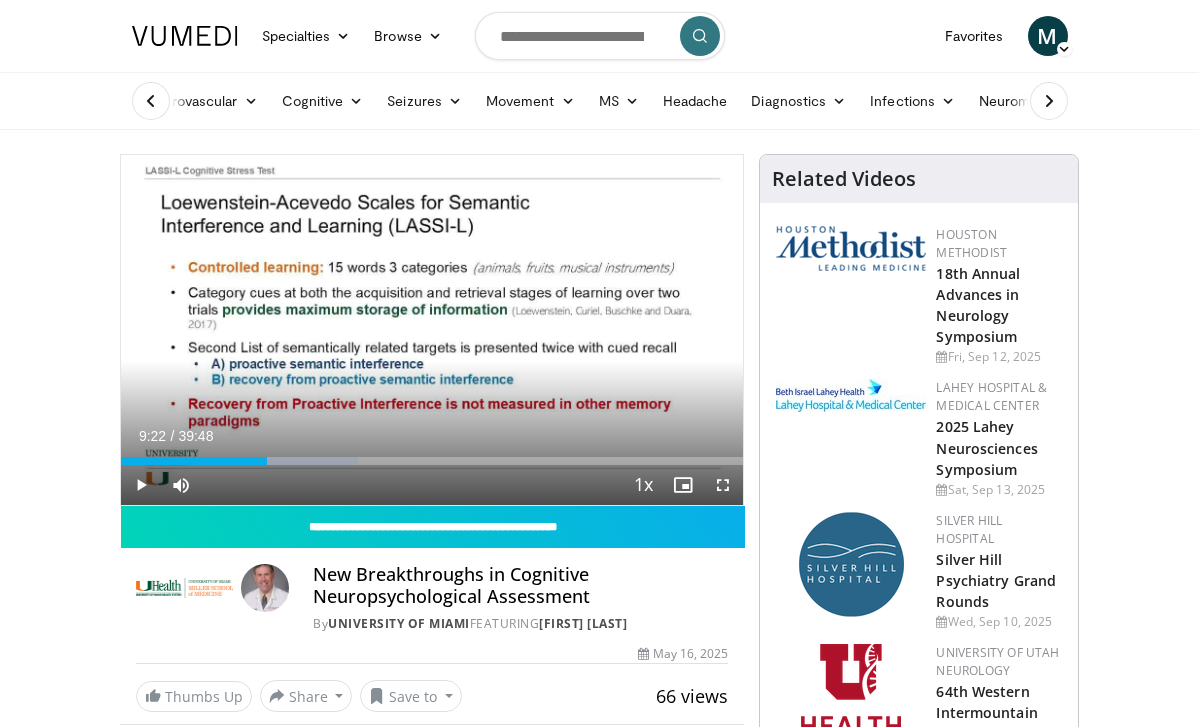 click at bounding box center [141, 485] 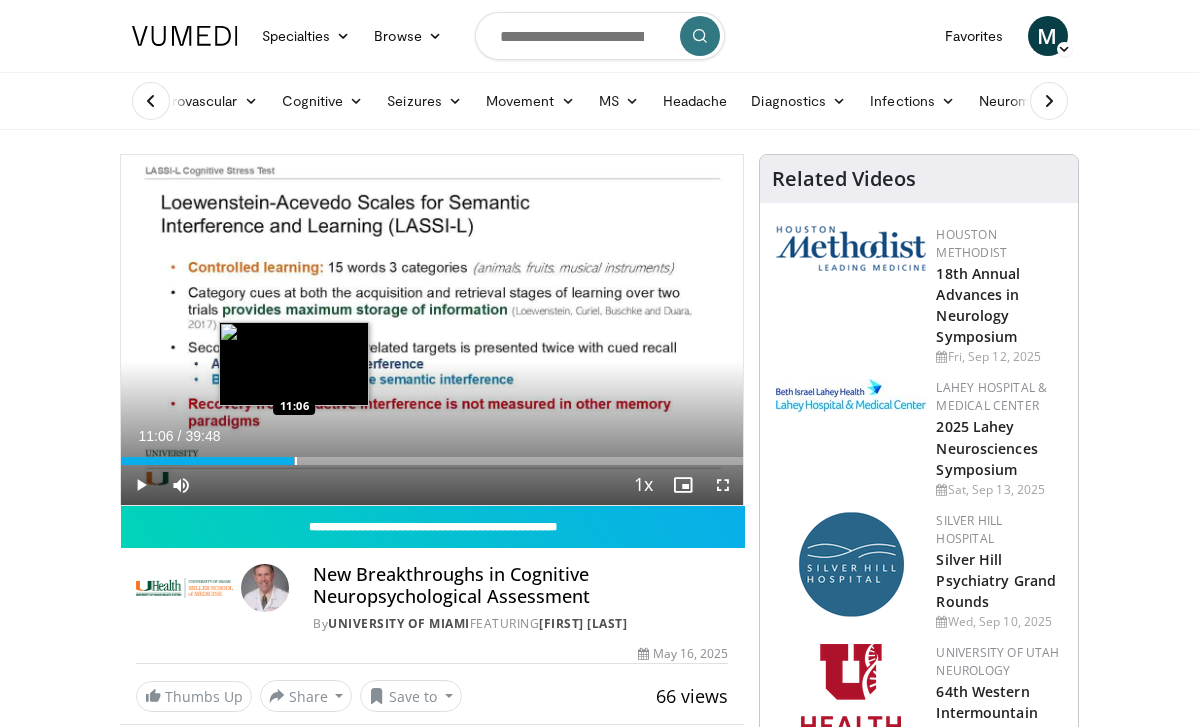 drag, startPoint x: 279, startPoint y: 458, endPoint x: 294, endPoint y: 458, distance: 15 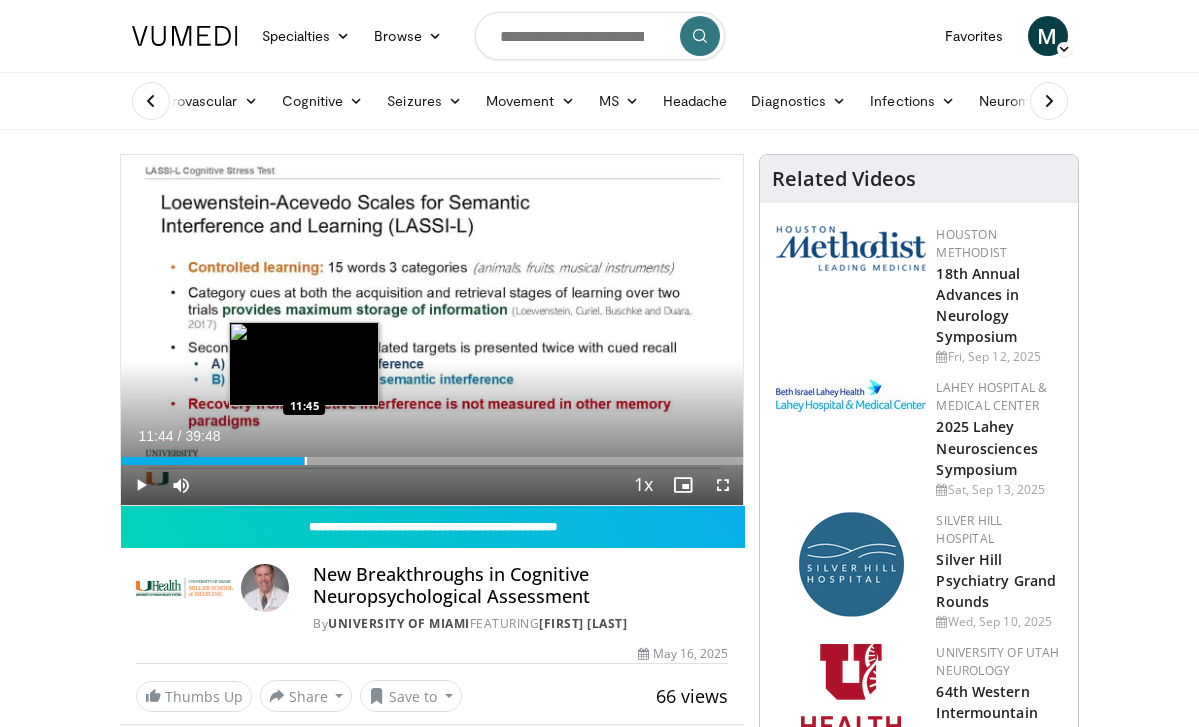 click at bounding box center (306, 461) 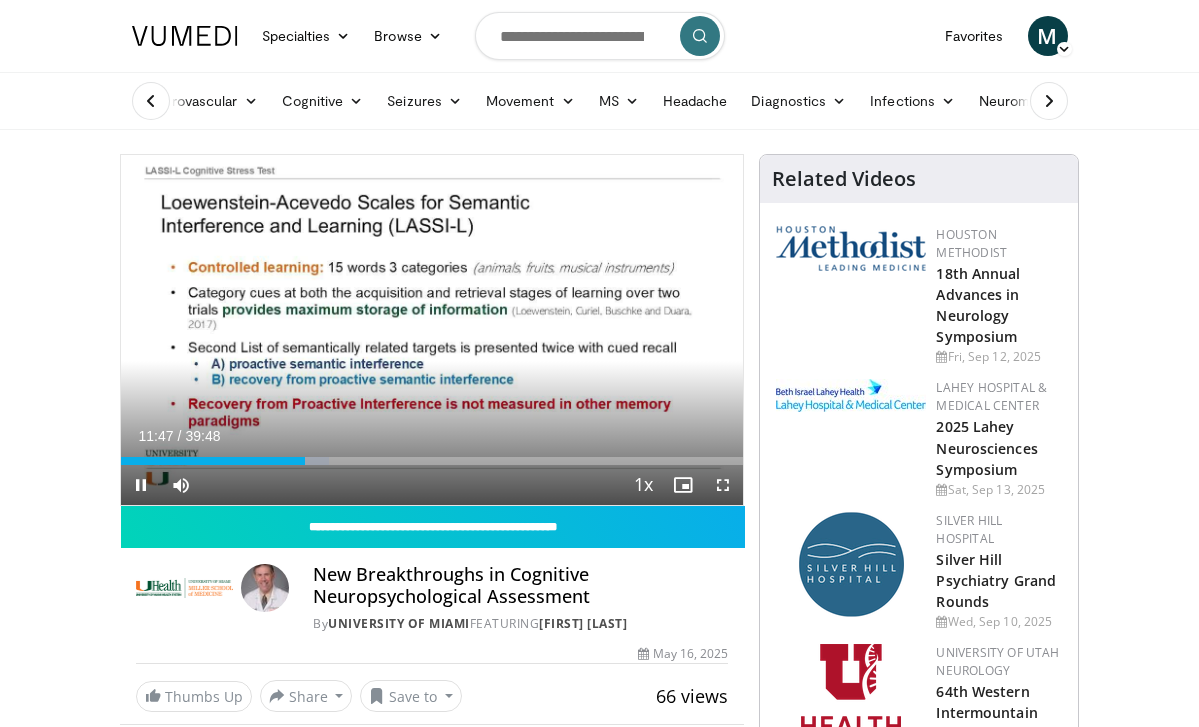 click on "Current Time  11:47 / Duration  39:48" at bounding box center (432, 436) 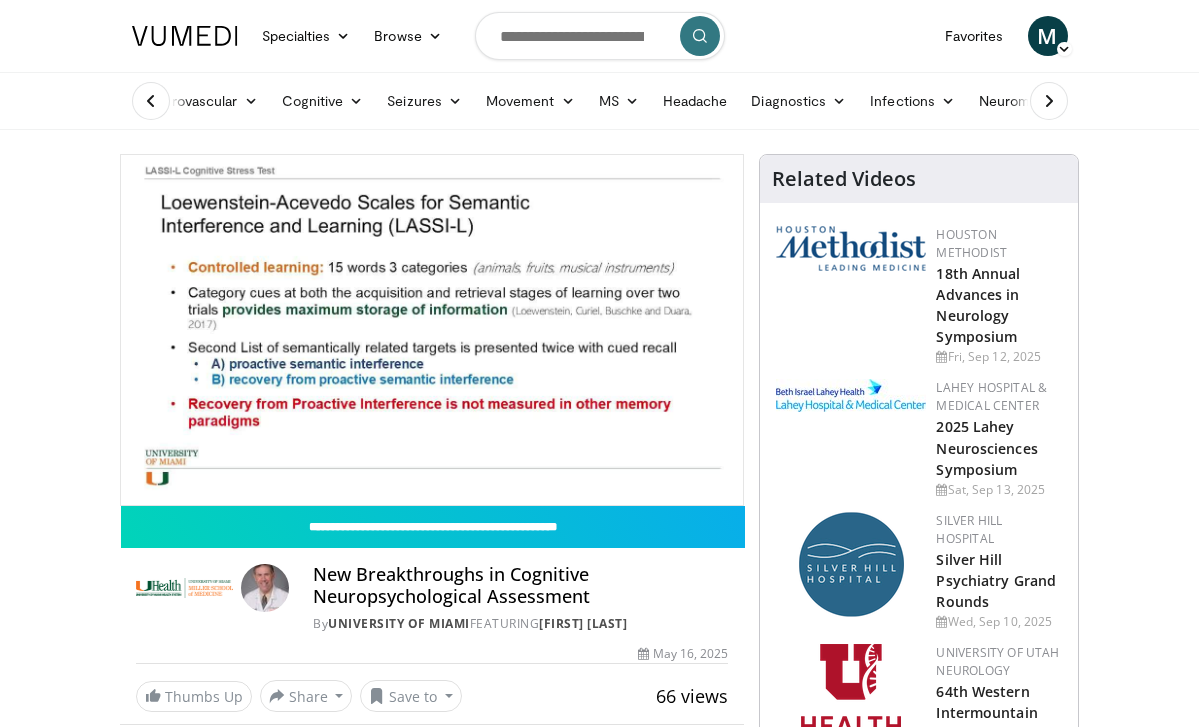 click at bounding box center [265, 588] 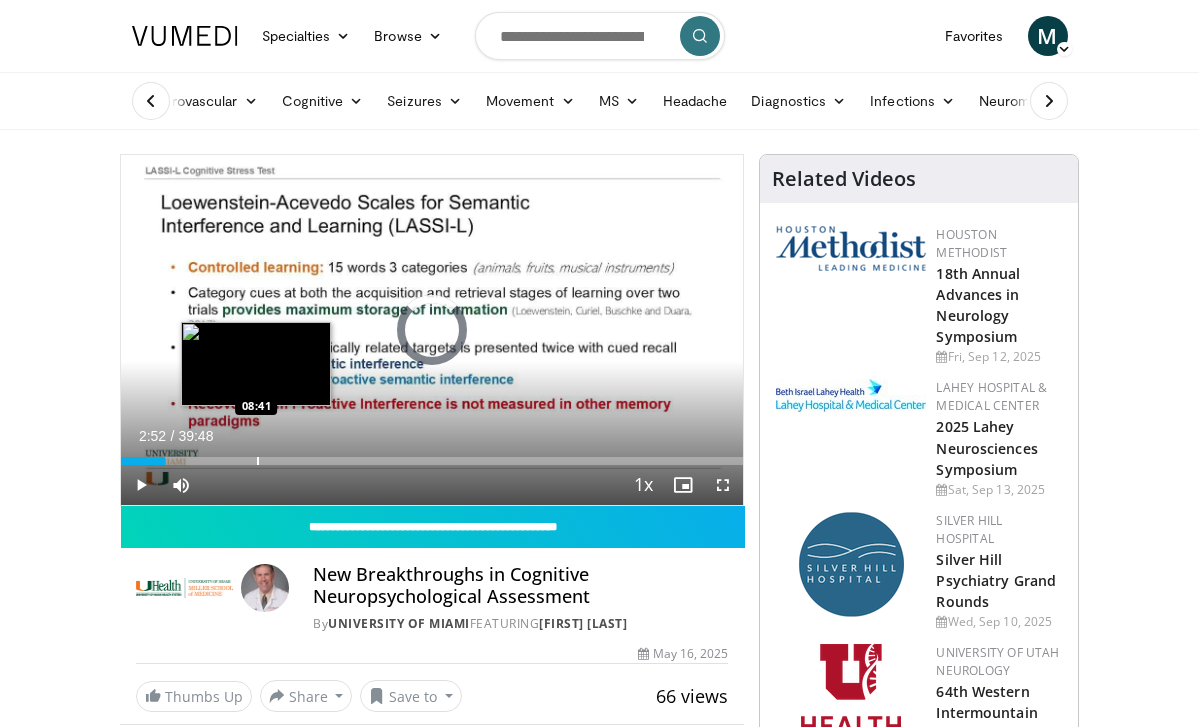 drag, startPoint x: 165, startPoint y: 458, endPoint x: 256, endPoint y: 458, distance: 91 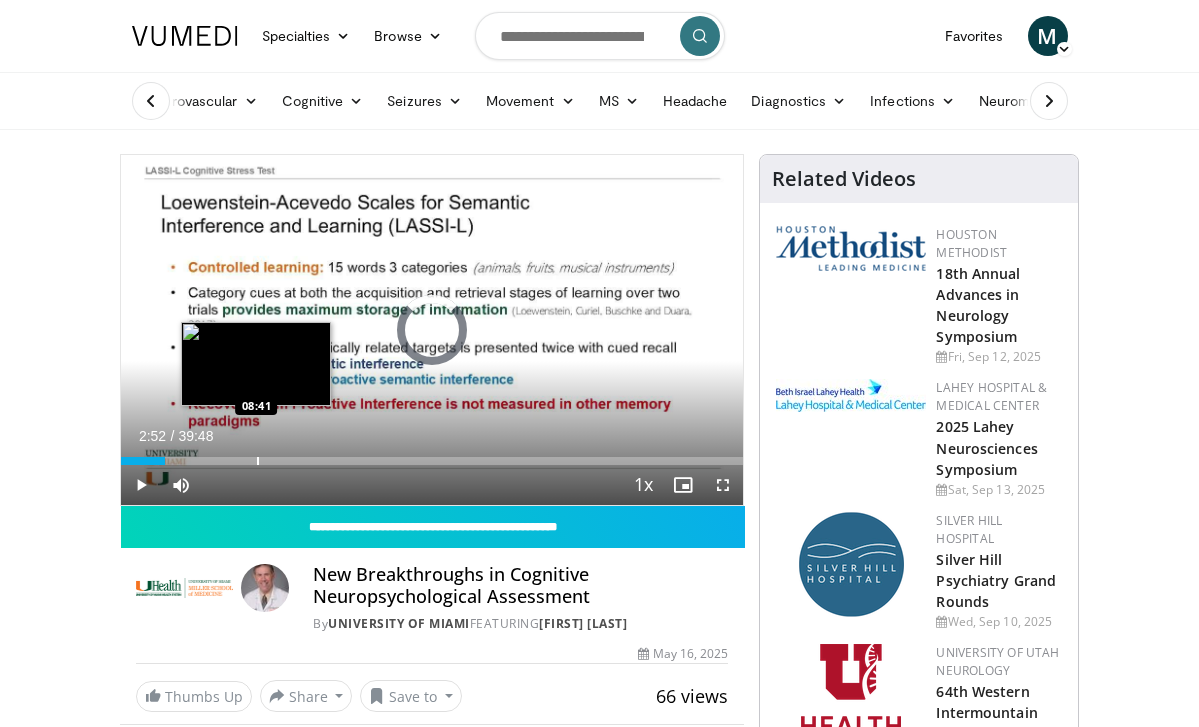click at bounding box center [258, 461] 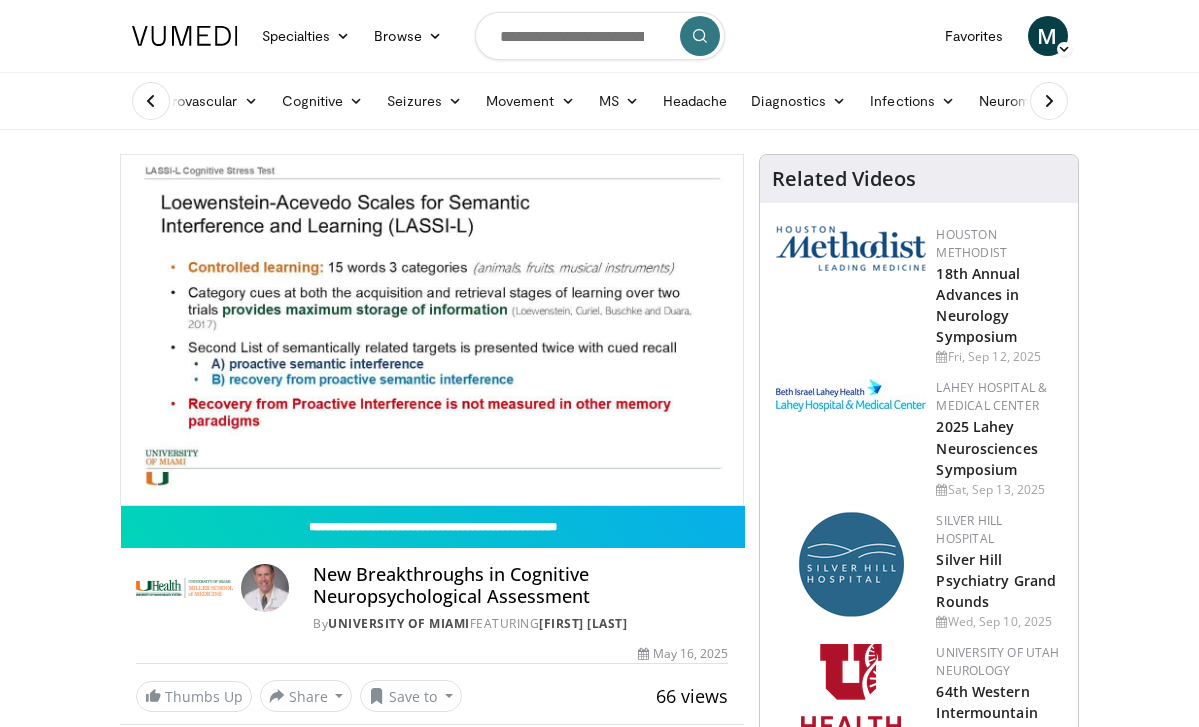 click on "**********" at bounding box center (432, 330) 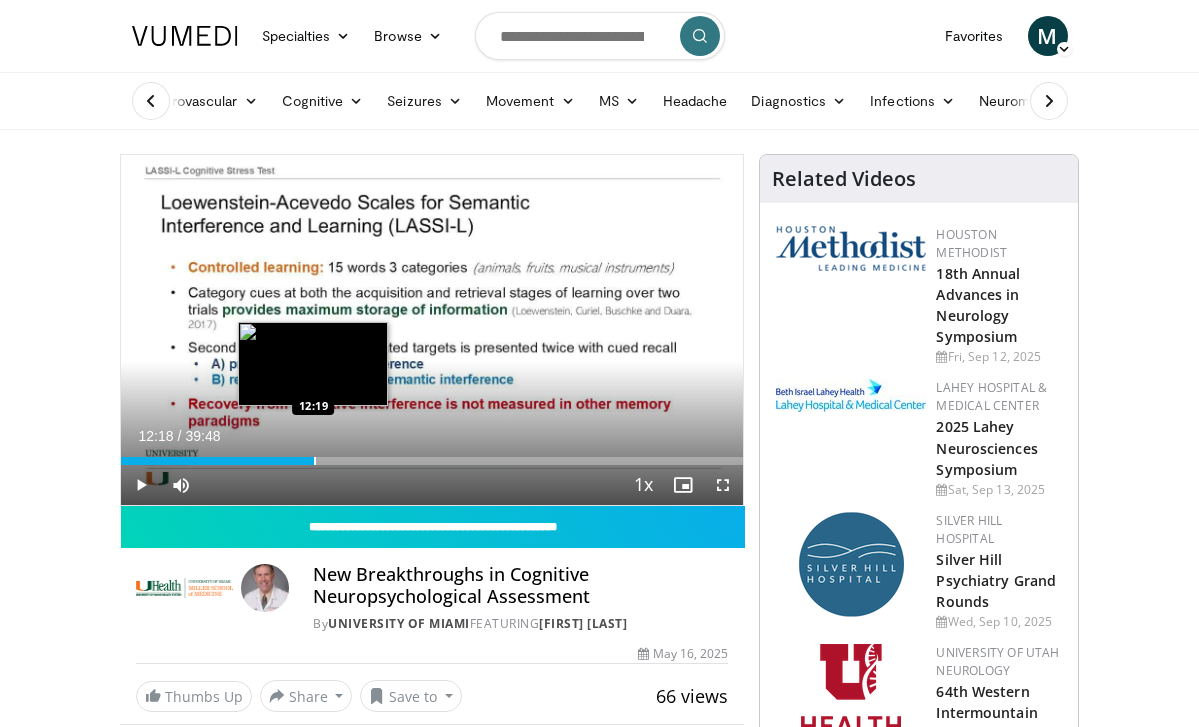 drag, startPoint x: 260, startPoint y: 460, endPoint x: 313, endPoint y: 461, distance: 53.009434 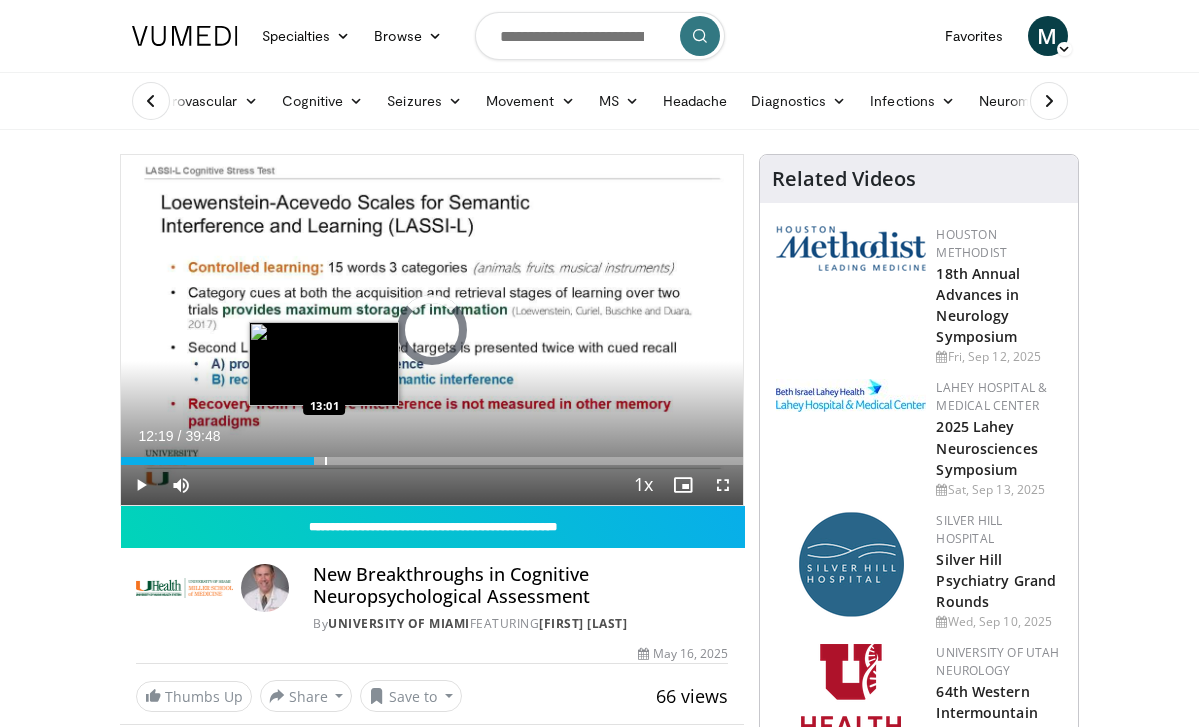 drag, startPoint x: 313, startPoint y: 462, endPoint x: 324, endPoint y: 463, distance: 11.045361 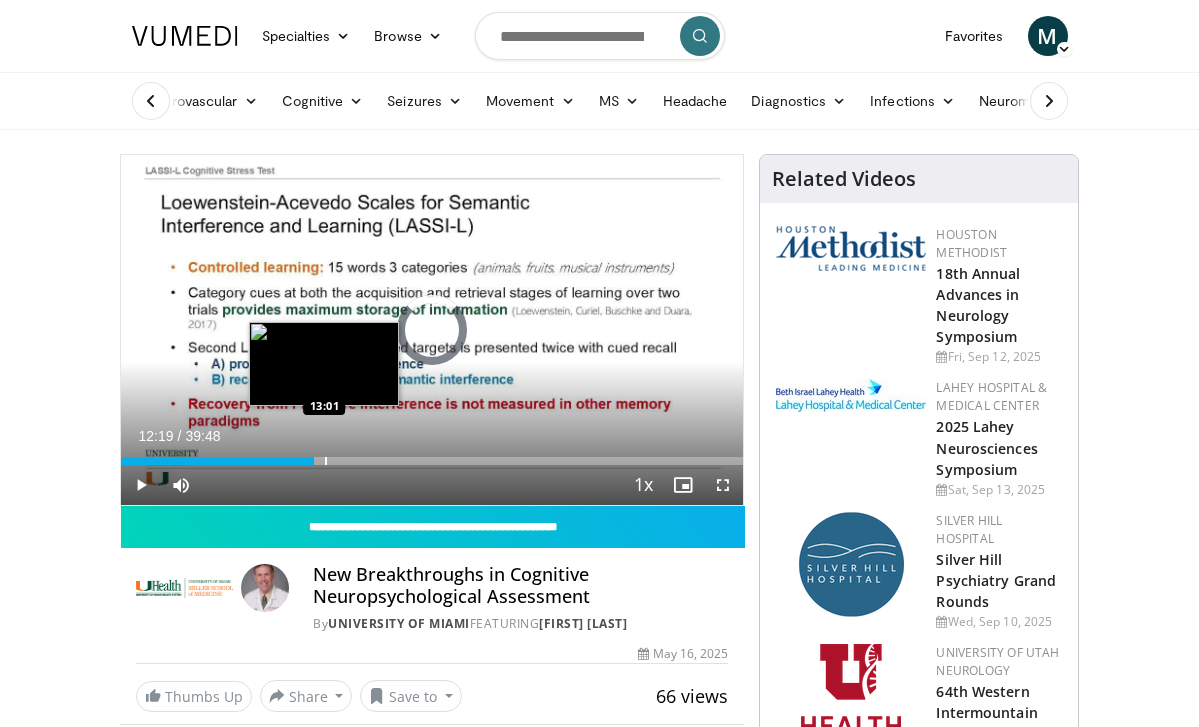 click at bounding box center [326, 461] 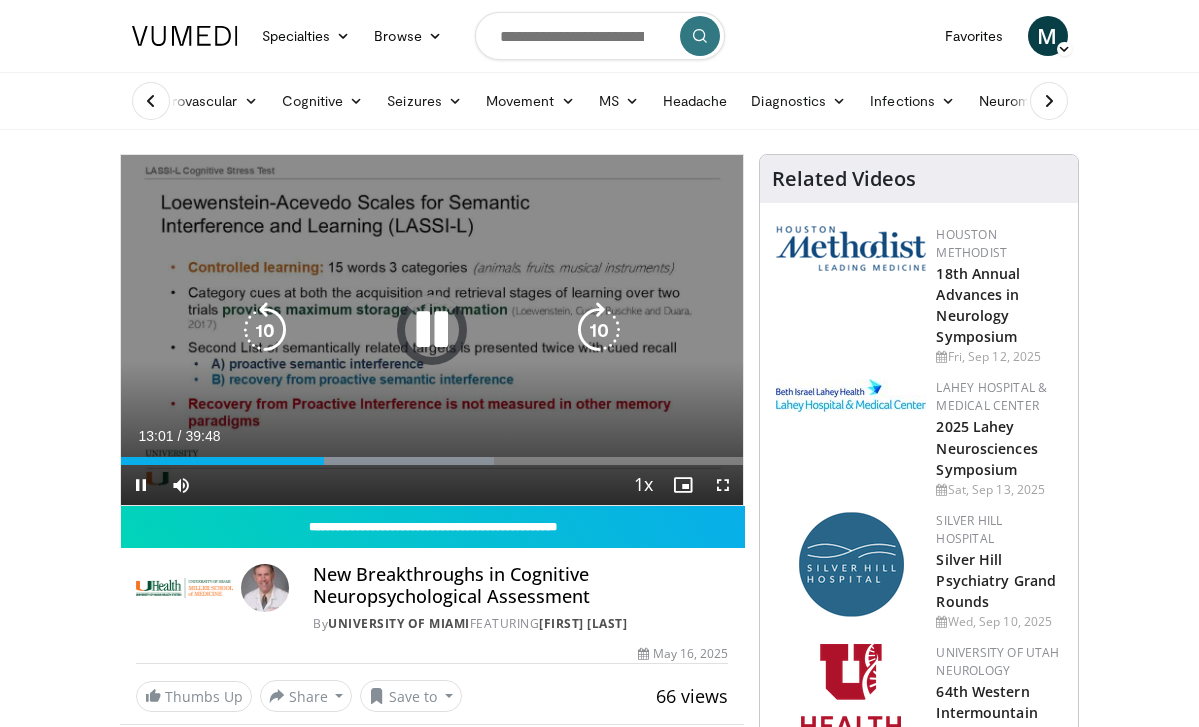 click at bounding box center (432, 330) 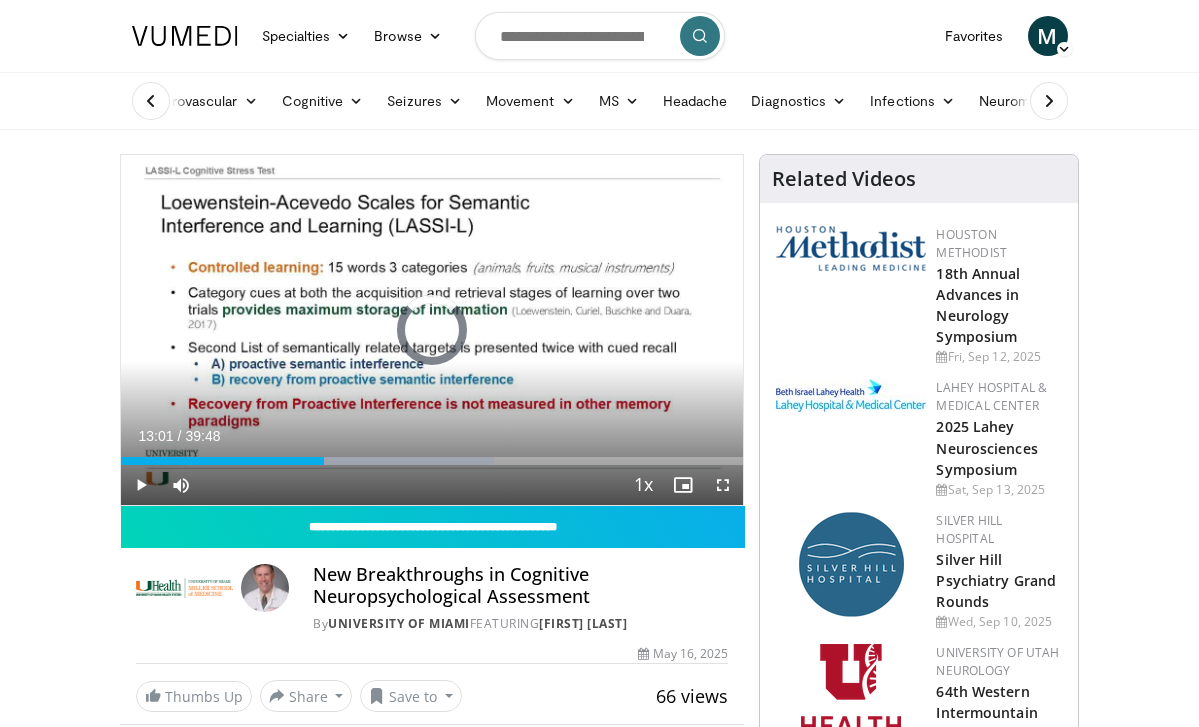 click at bounding box center [141, 485] 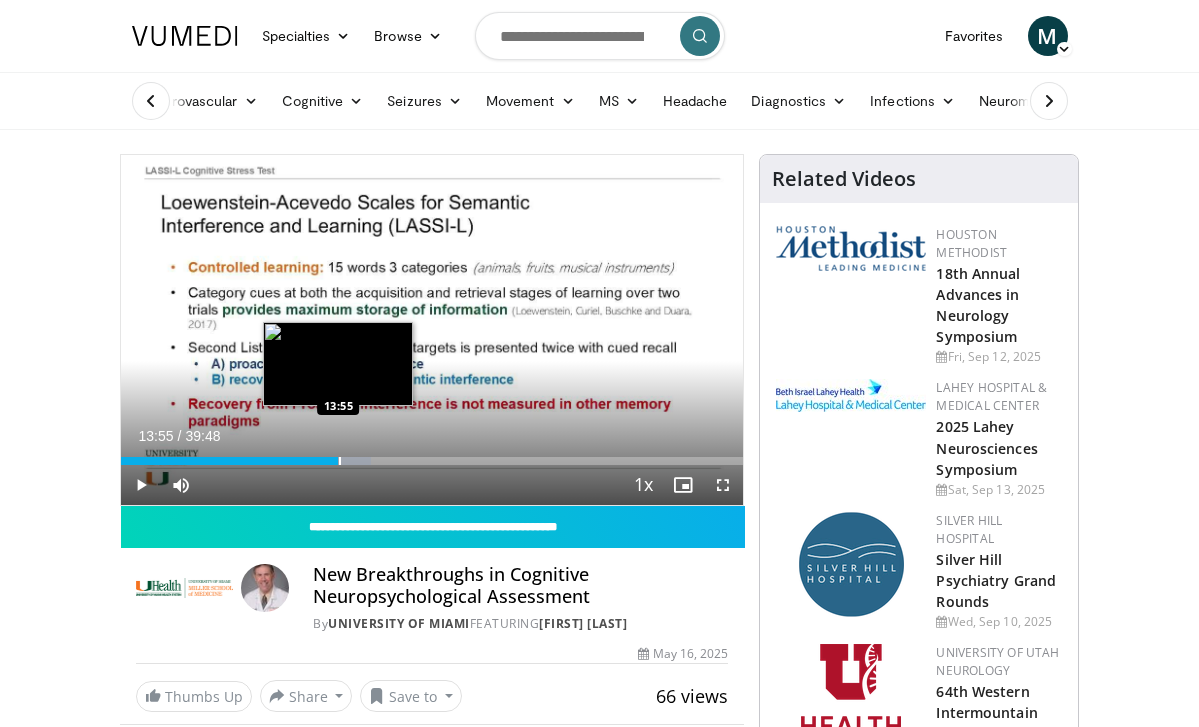 drag, startPoint x: 324, startPoint y: 463, endPoint x: 338, endPoint y: 464, distance: 14.035668 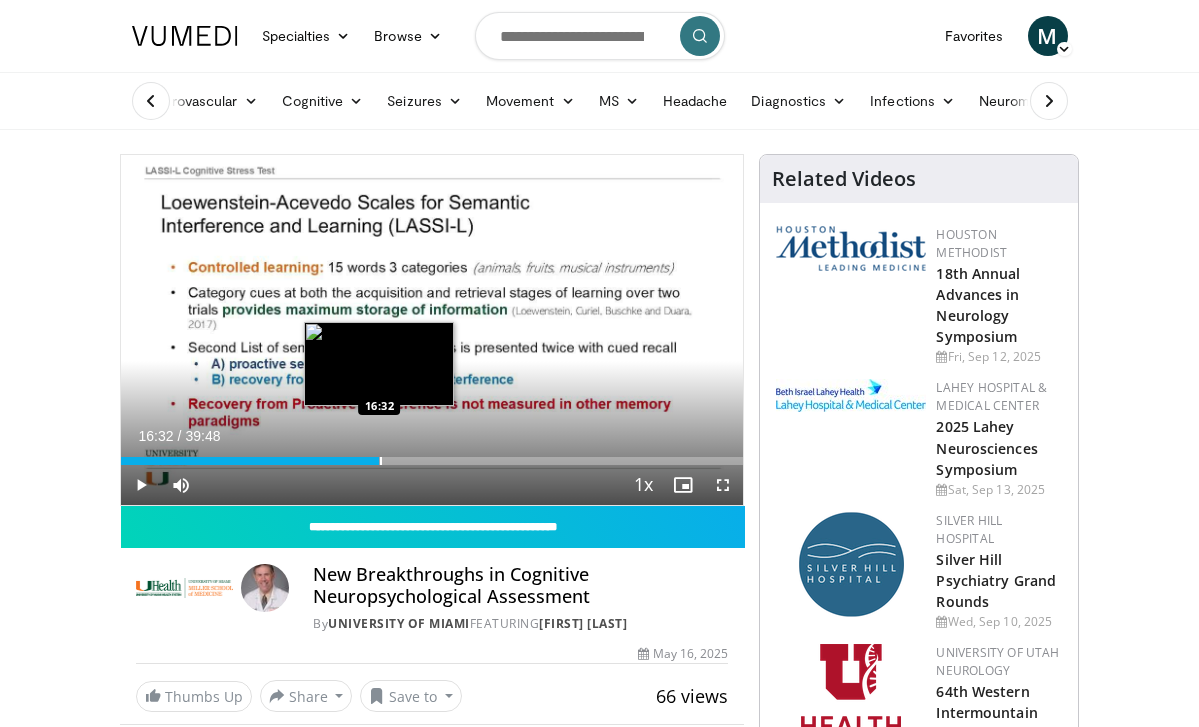 drag, startPoint x: 346, startPoint y: 462, endPoint x: 379, endPoint y: 462, distance: 33 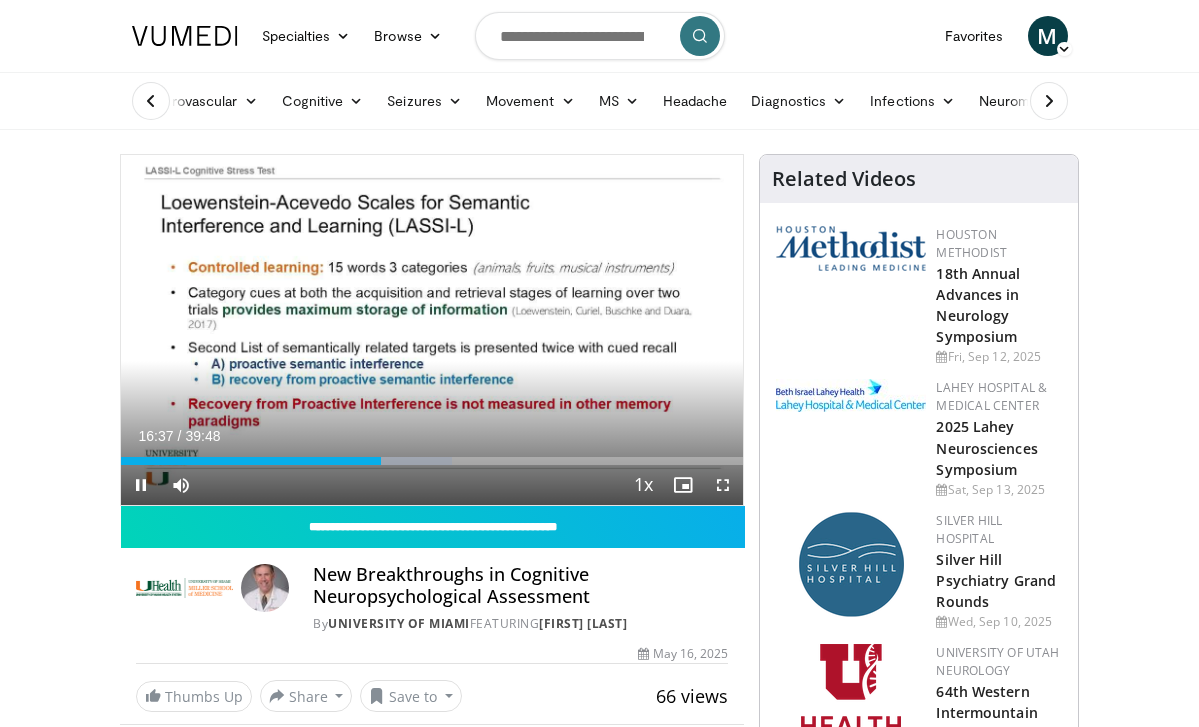 click at bounding box center [141, 485] 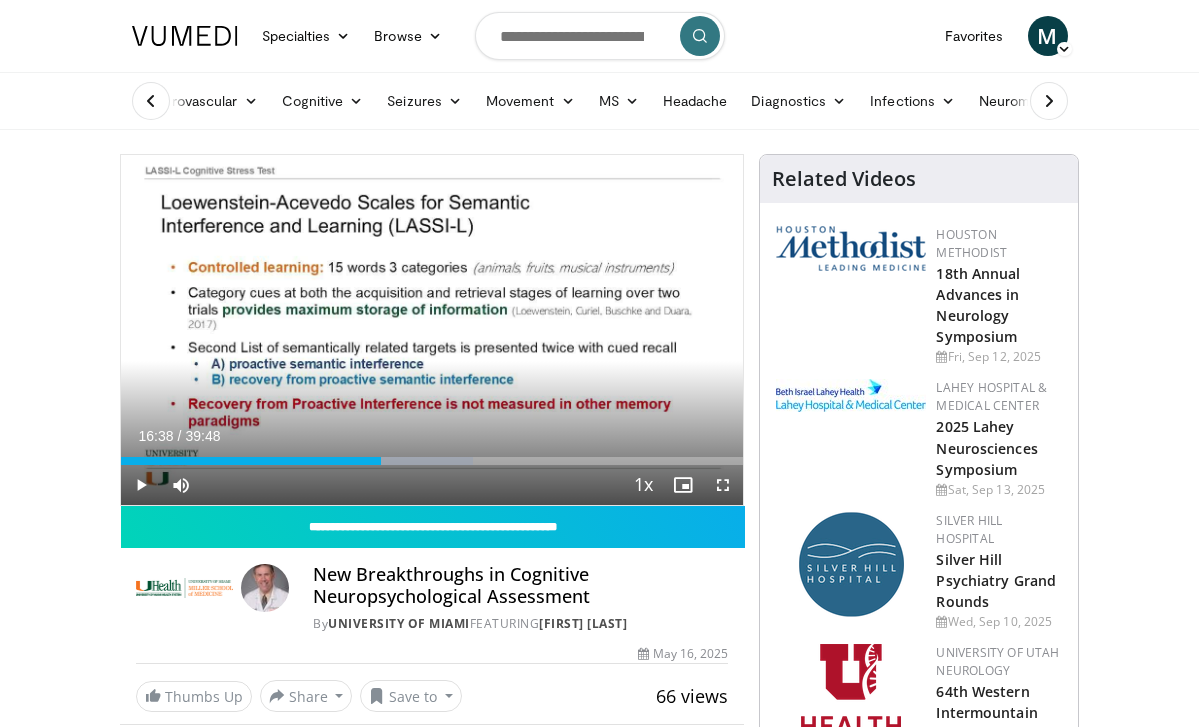 click at bounding box center (141, 485) 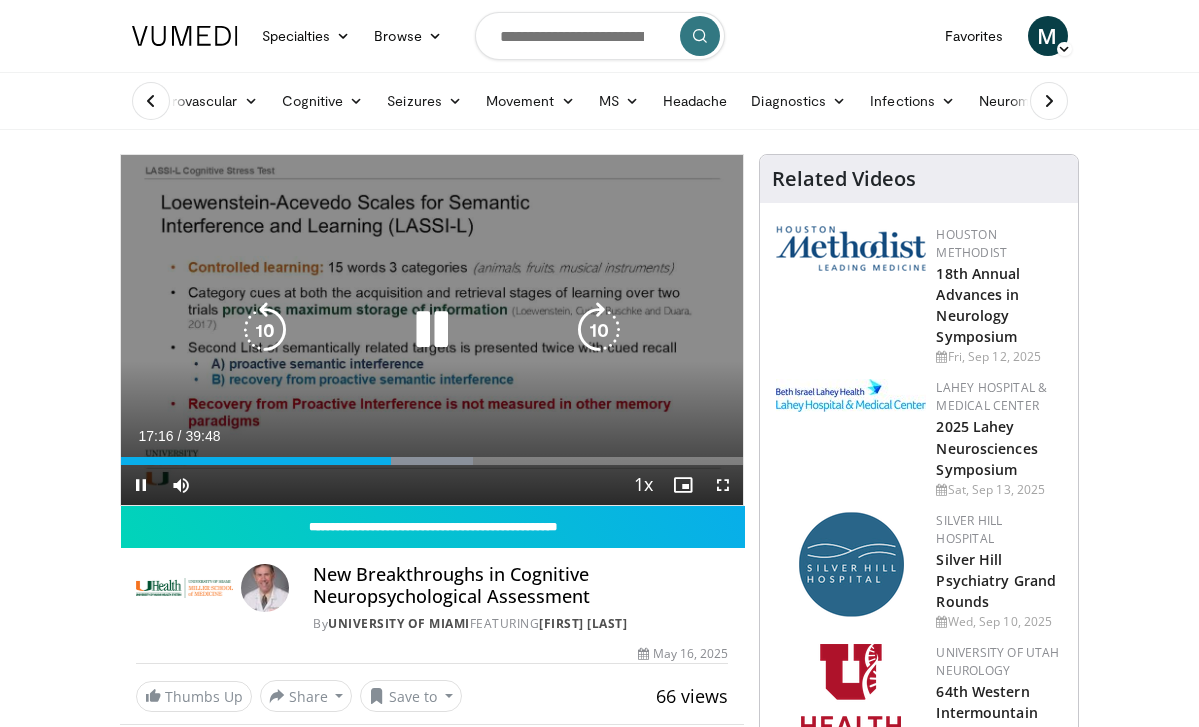 click at bounding box center (432, 330) 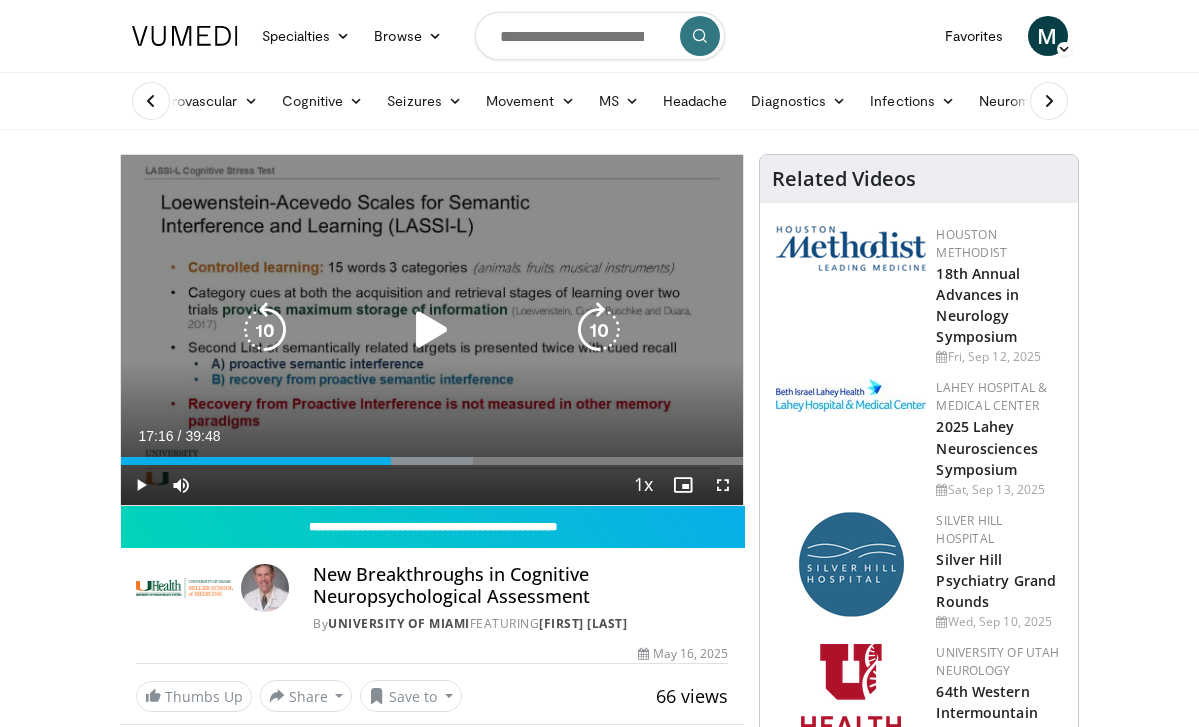 click at bounding box center [432, 330] 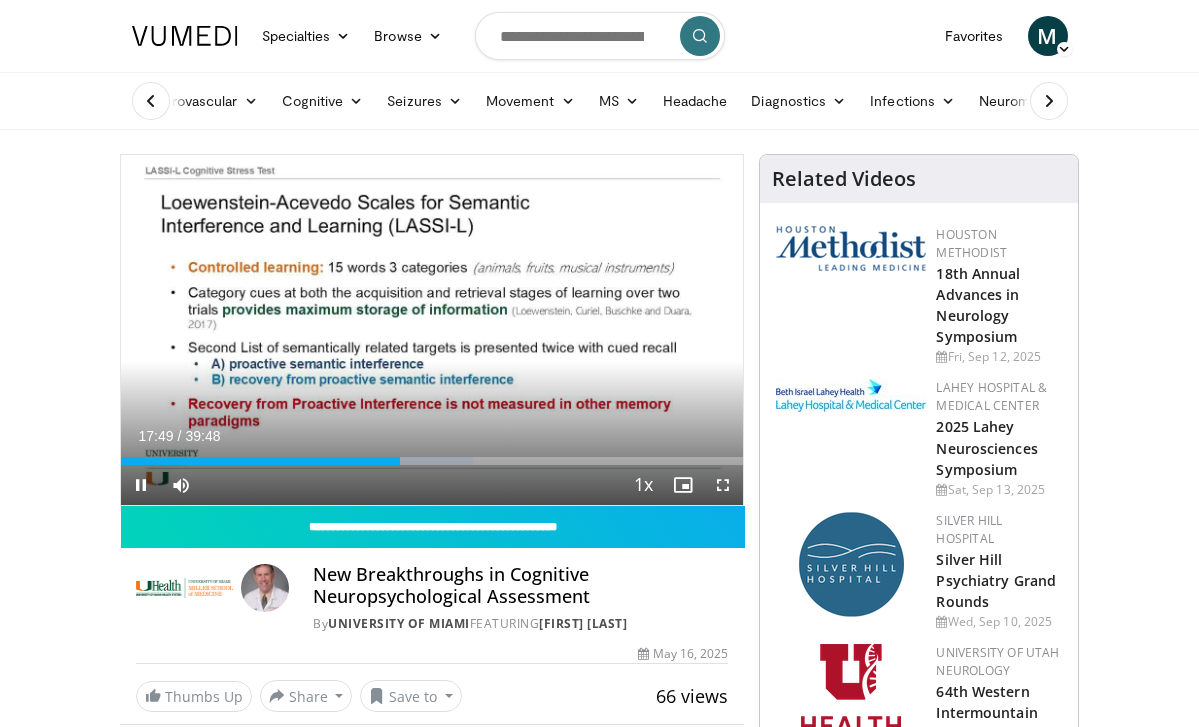 click at bounding box center [141, 485] 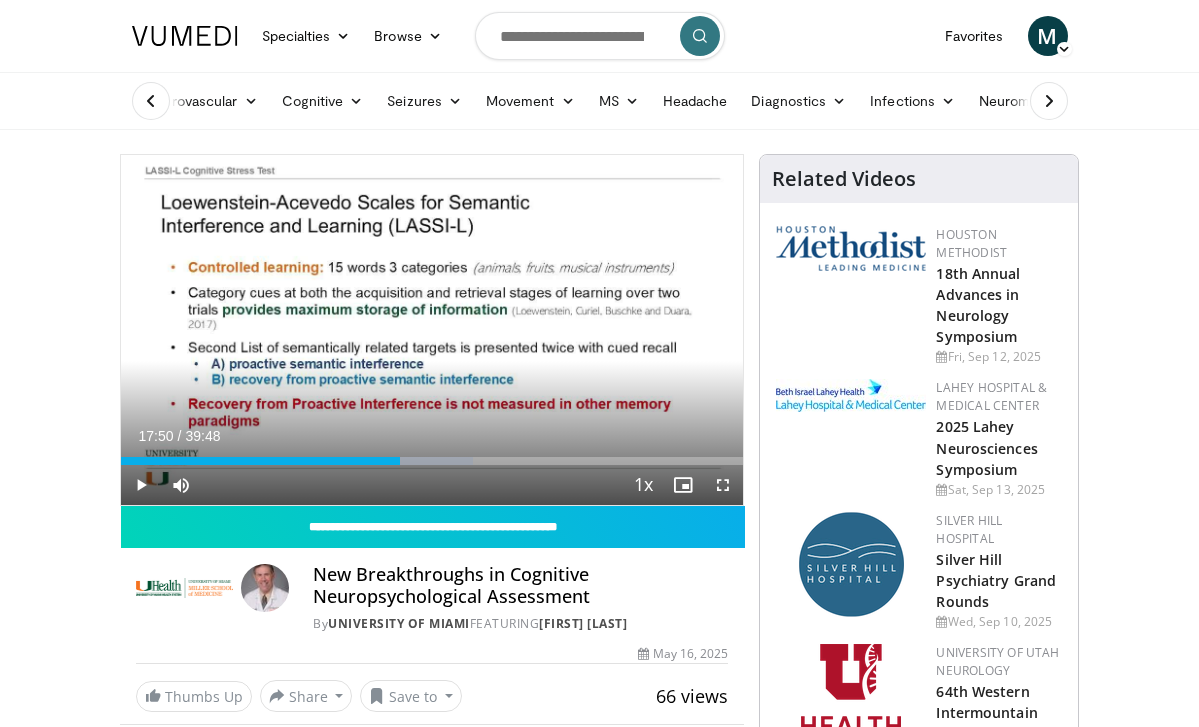 click at bounding box center [141, 485] 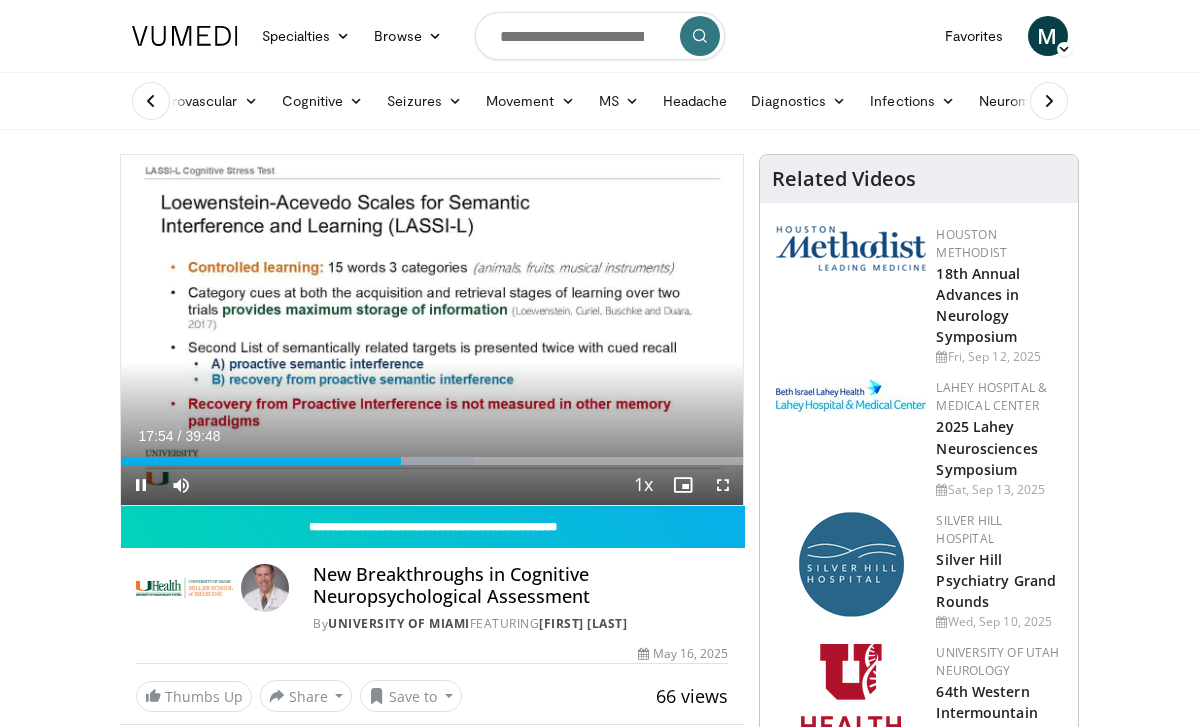 click at bounding box center (141, 485) 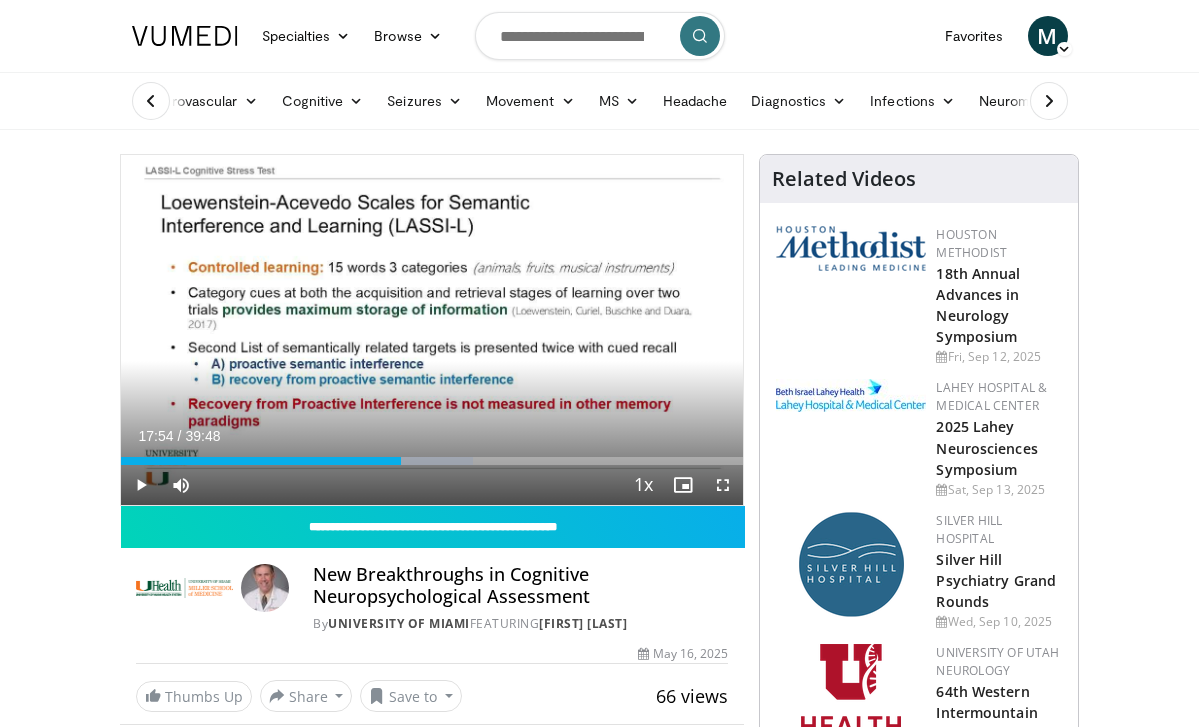 click at bounding box center (141, 485) 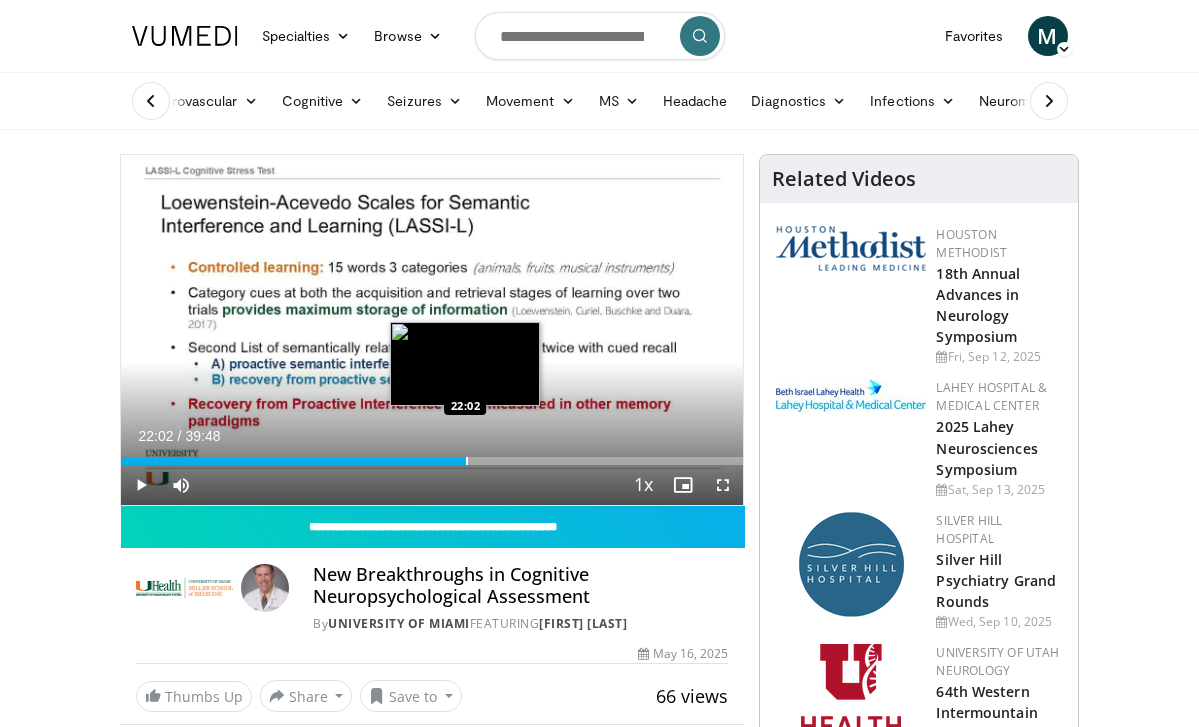 drag, startPoint x: 435, startPoint y: 464, endPoint x: 465, endPoint y: 463, distance: 30.016663 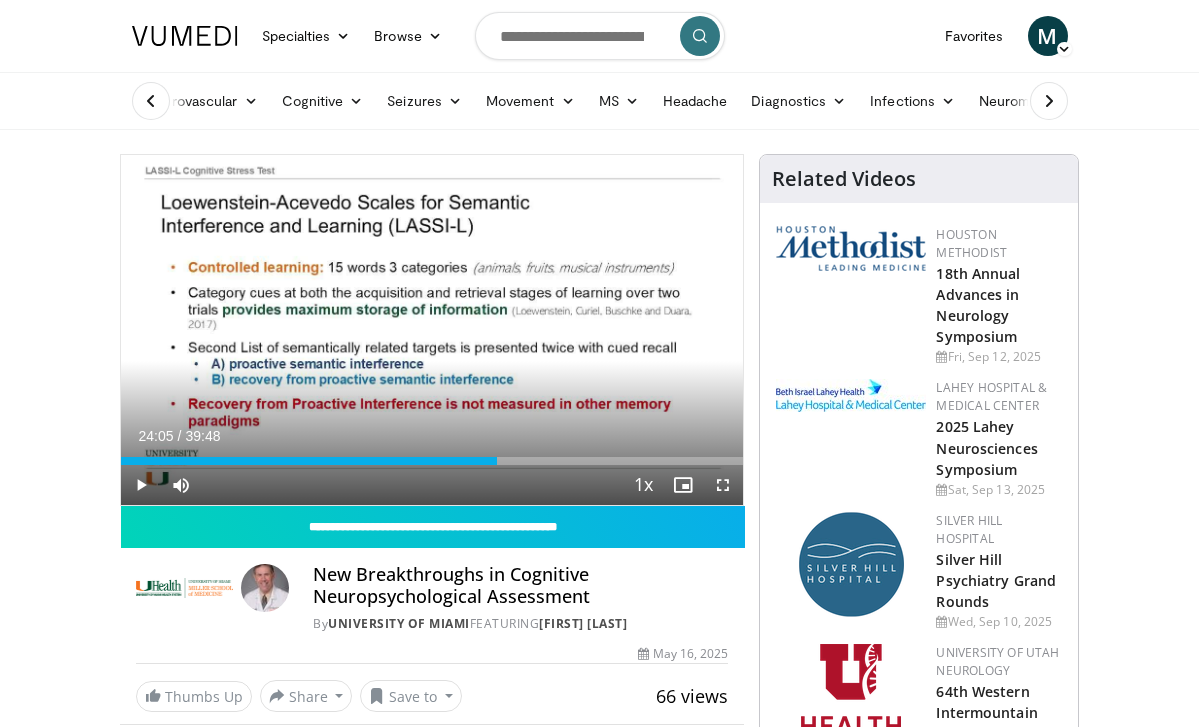 drag, startPoint x: 474, startPoint y: 464, endPoint x: 497, endPoint y: 465, distance: 23.021729 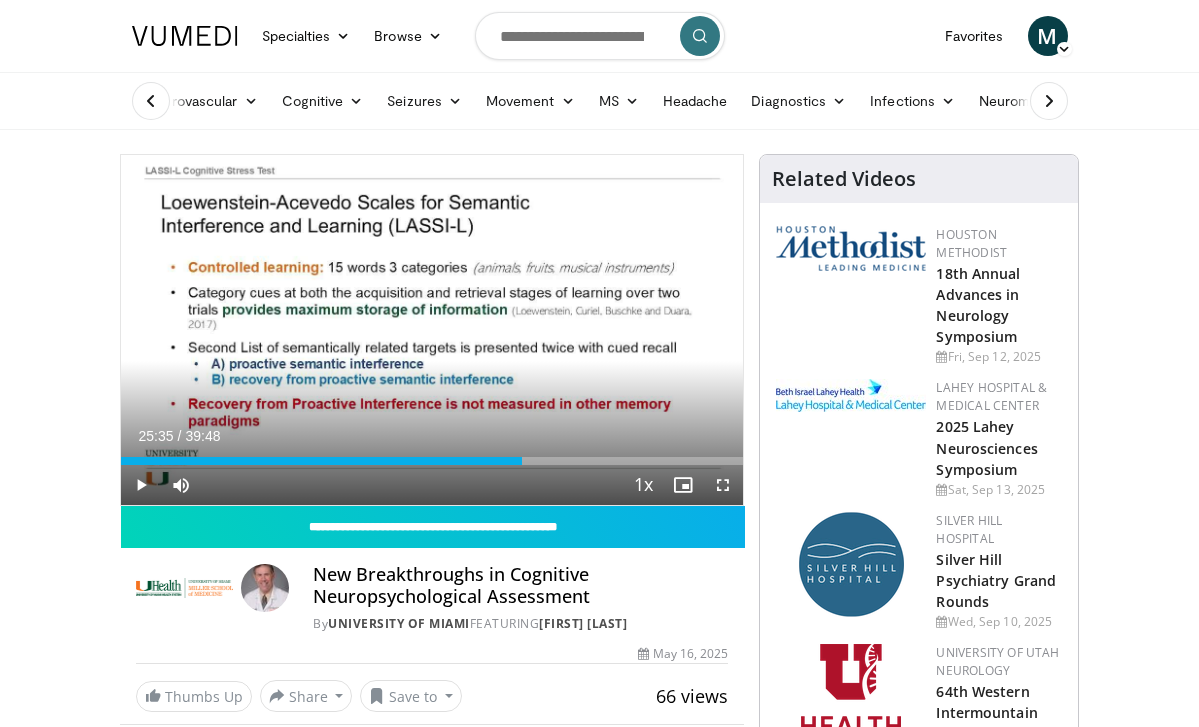 drag, startPoint x: 497, startPoint y: 458, endPoint x: 521, endPoint y: 463, distance: 24.5153 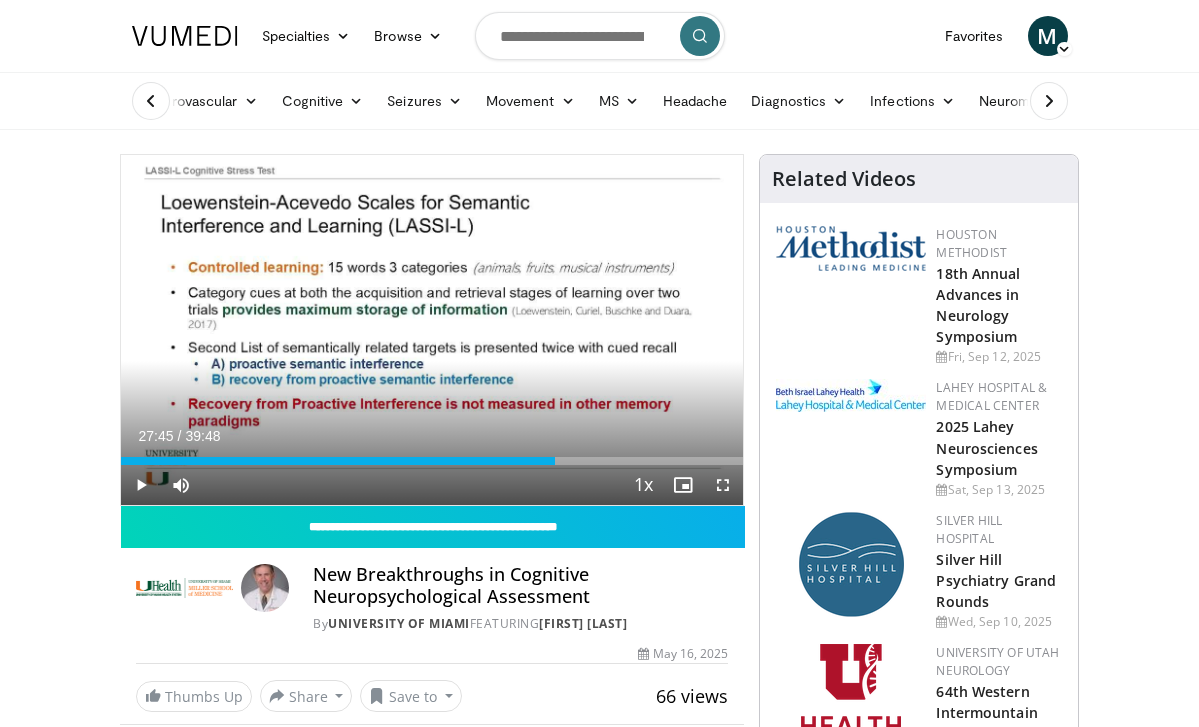 drag, startPoint x: 522, startPoint y: 462, endPoint x: 555, endPoint y: 466, distance: 33.24154 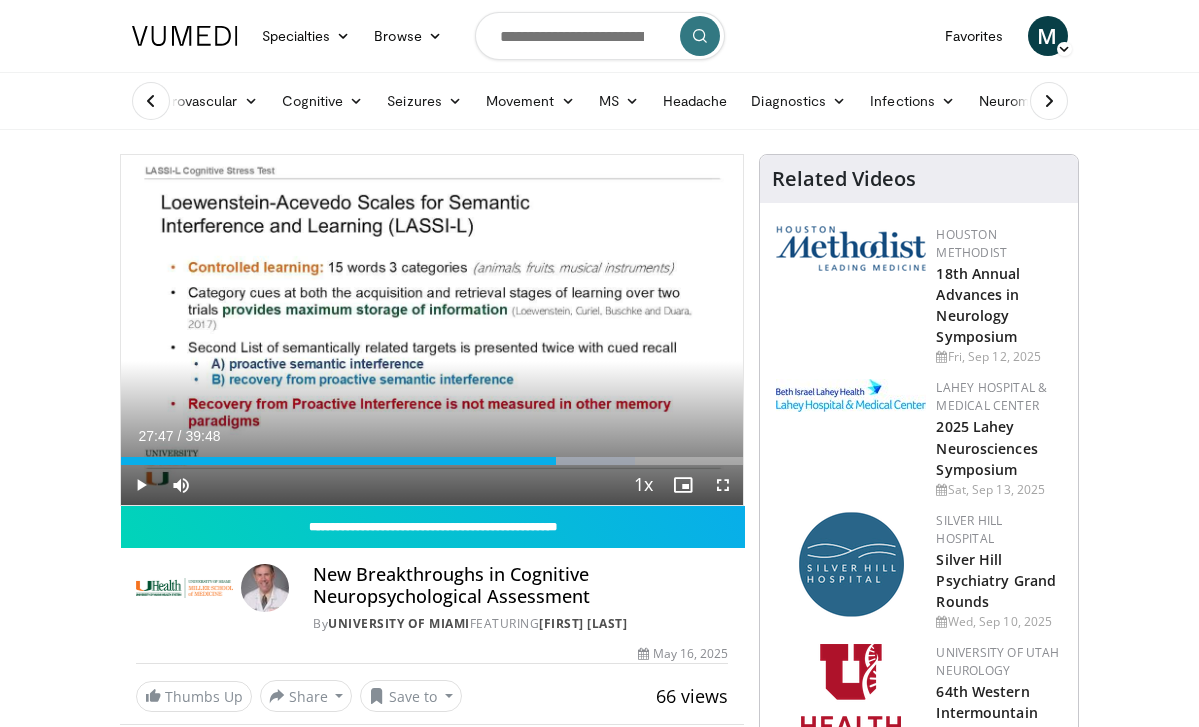 click at bounding box center [141, 485] 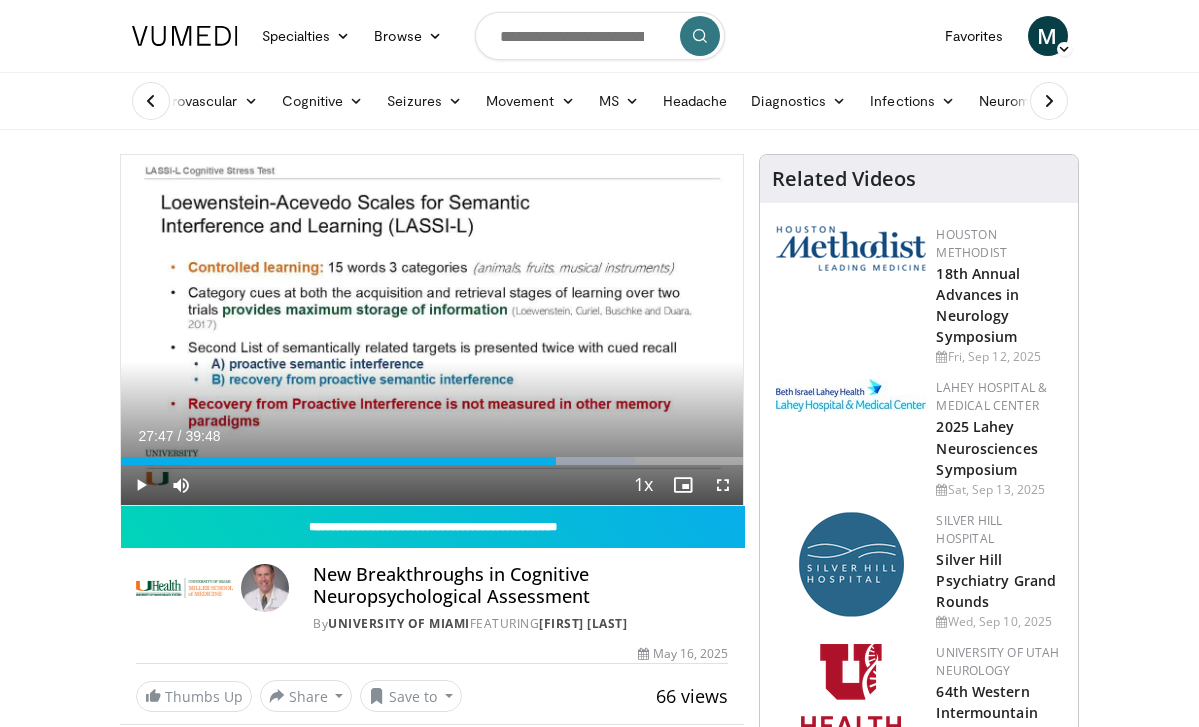 click at bounding box center (141, 485) 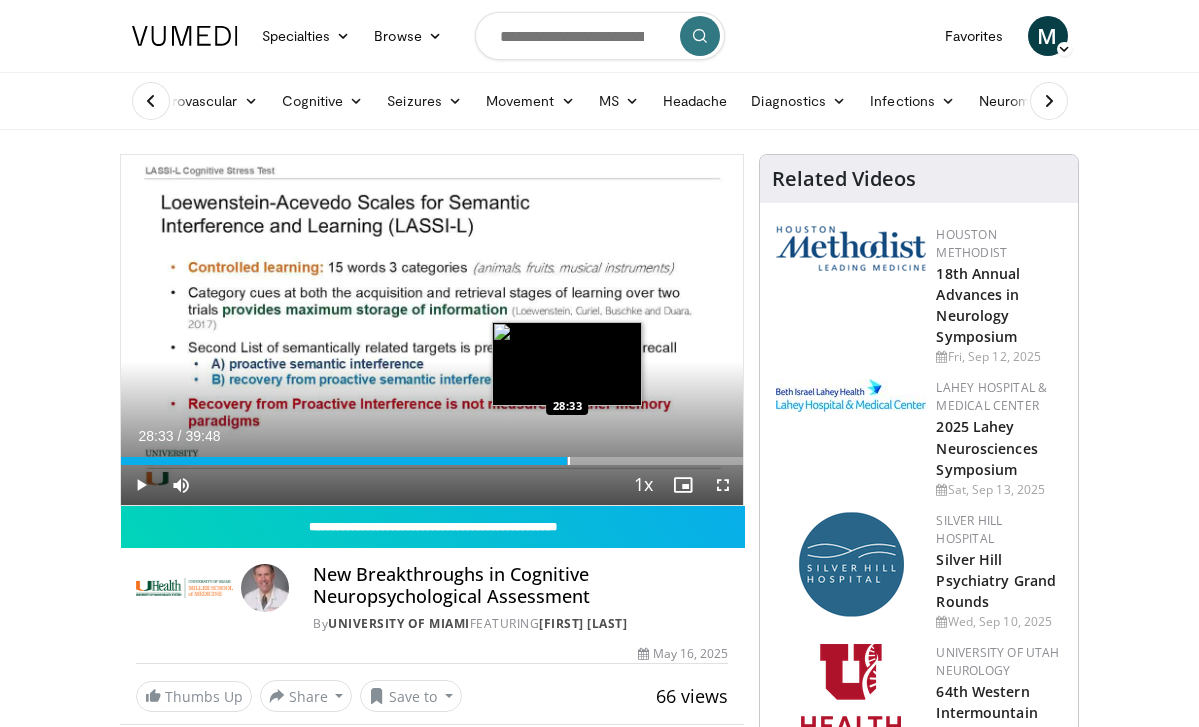 drag, startPoint x: 554, startPoint y: 463, endPoint x: 567, endPoint y: 462, distance: 13.038404 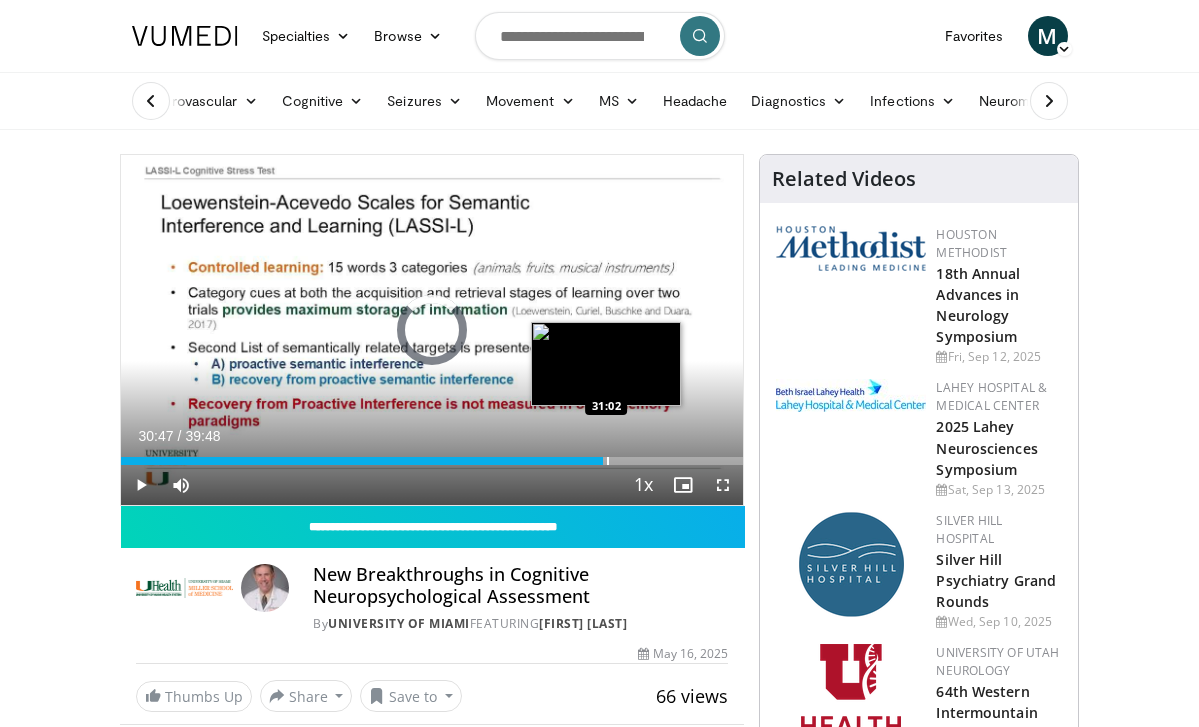 drag, startPoint x: 567, startPoint y: 462, endPoint x: 606, endPoint y: 462, distance: 39 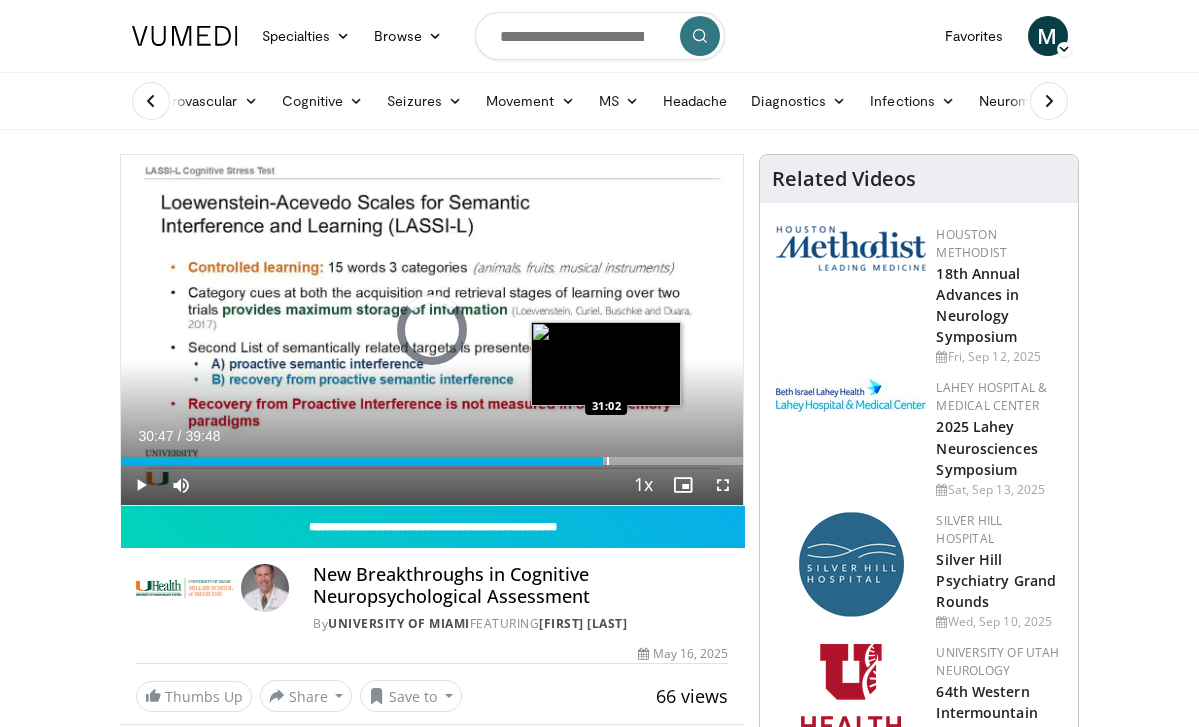 click at bounding box center (608, 461) 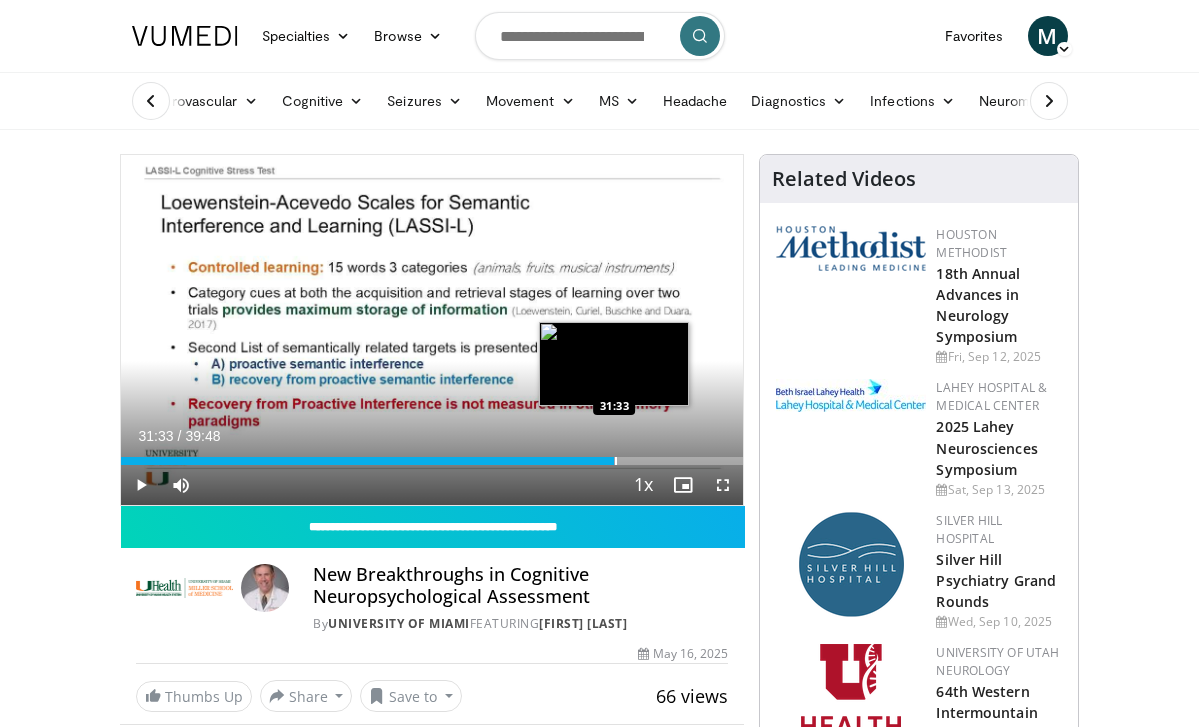 click at bounding box center (616, 461) 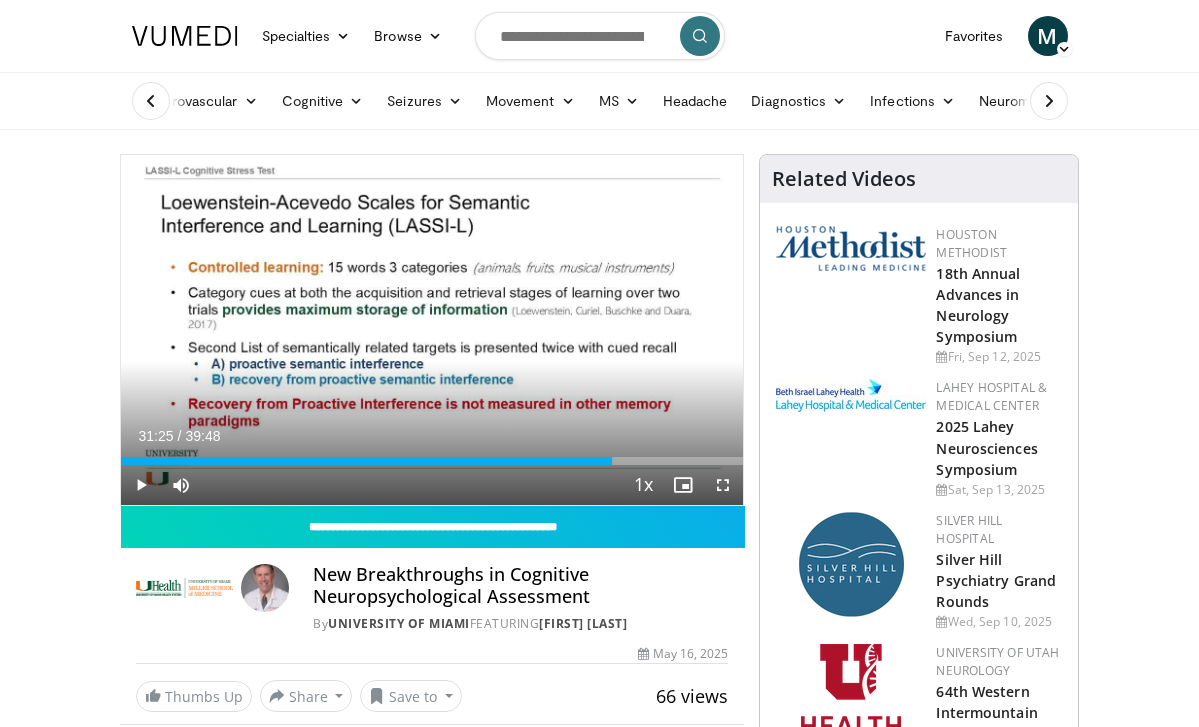 click on "Current Time  31:25 / Duration  39:48 Play Skip Backward Skip Forward Mute 100% Loaded :  79.22% 31:25 31:33 Stream Type  LIVE Seek to live, currently behind live LIVE   1x Playback Rate 0.5x 0.75x 1x , selected 1.25x 1.5x 1.75x 2x Chapters Chapters Descriptions descriptions off , selected Captions captions off , selected Audio Track en (Main) , selected Fullscreen Enable picture-in-picture mode" at bounding box center (432, 485) 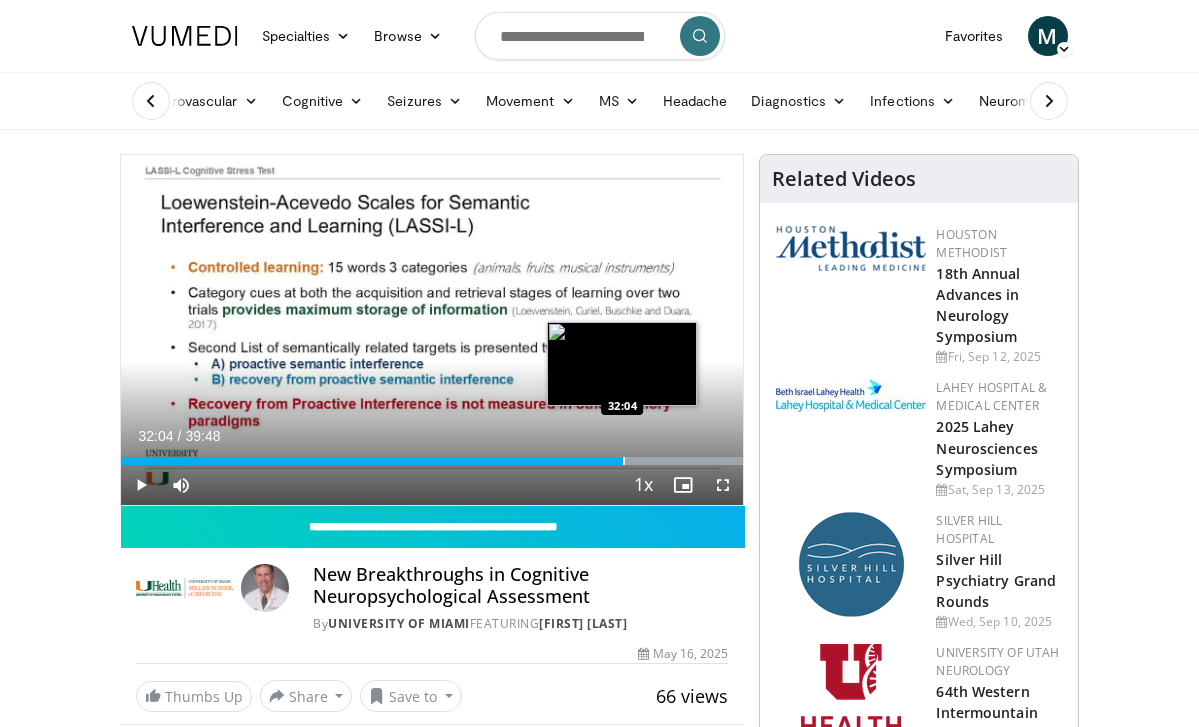 click at bounding box center [624, 461] 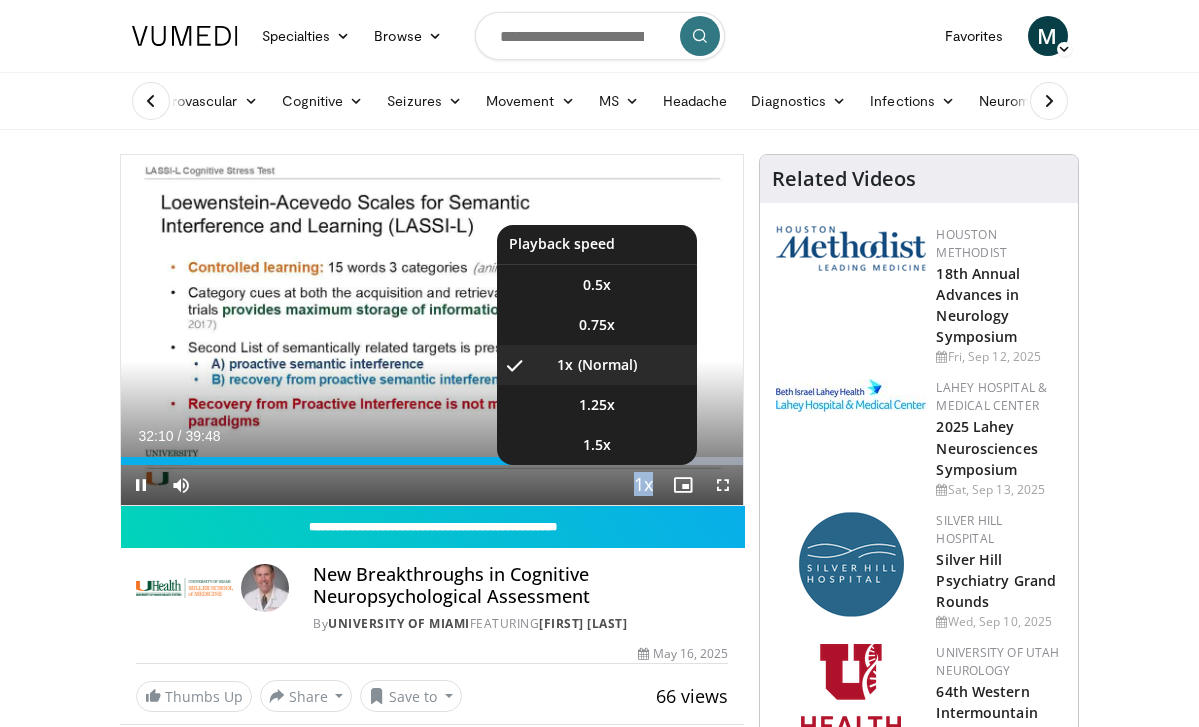 click on "Current Time  32:10 / Duration  39:48 Pause Skip Backward Skip Forward Mute 100% Loaded :  100.00% 32:10 32:04 Stream Type  LIVE Seek to live, currently behind live LIVE   1x Playback Rate 0.5x 0.75x 1x , selected 1.25x 1.5x 1.75x 2x Chapters Chapters Descriptions descriptions off , selected Captions captions off , selected Audio Track en (Main) , selected Fullscreen Enable picture-in-picture mode" at bounding box center (432, 485) 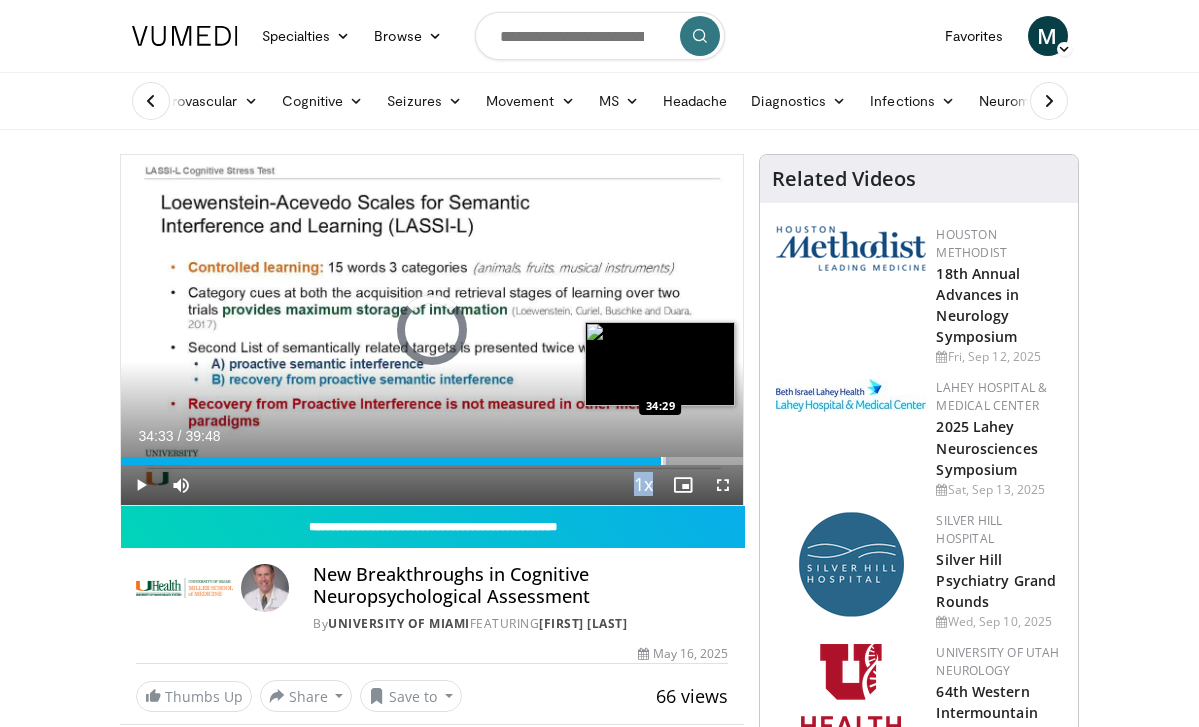 drag, startPoint x: 619, startPoint y: 460, endPoint x: 660, endPoint y: 458, distance: 41.04875 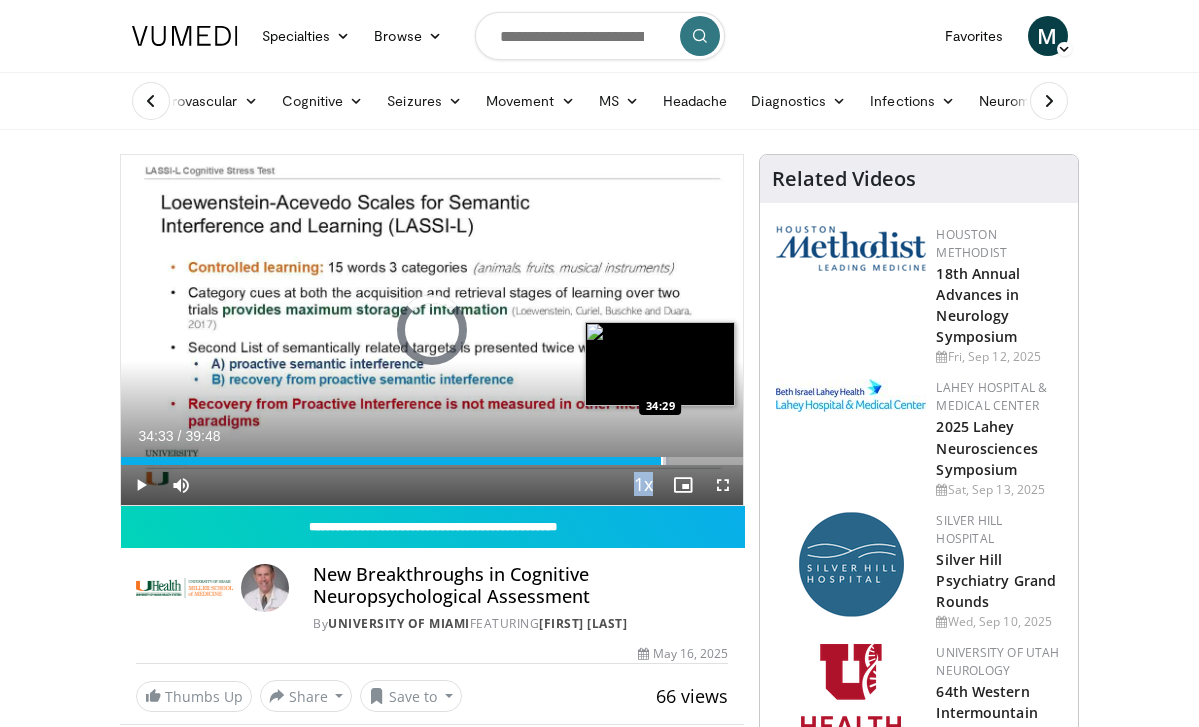 click at bounding box center [662, 461] 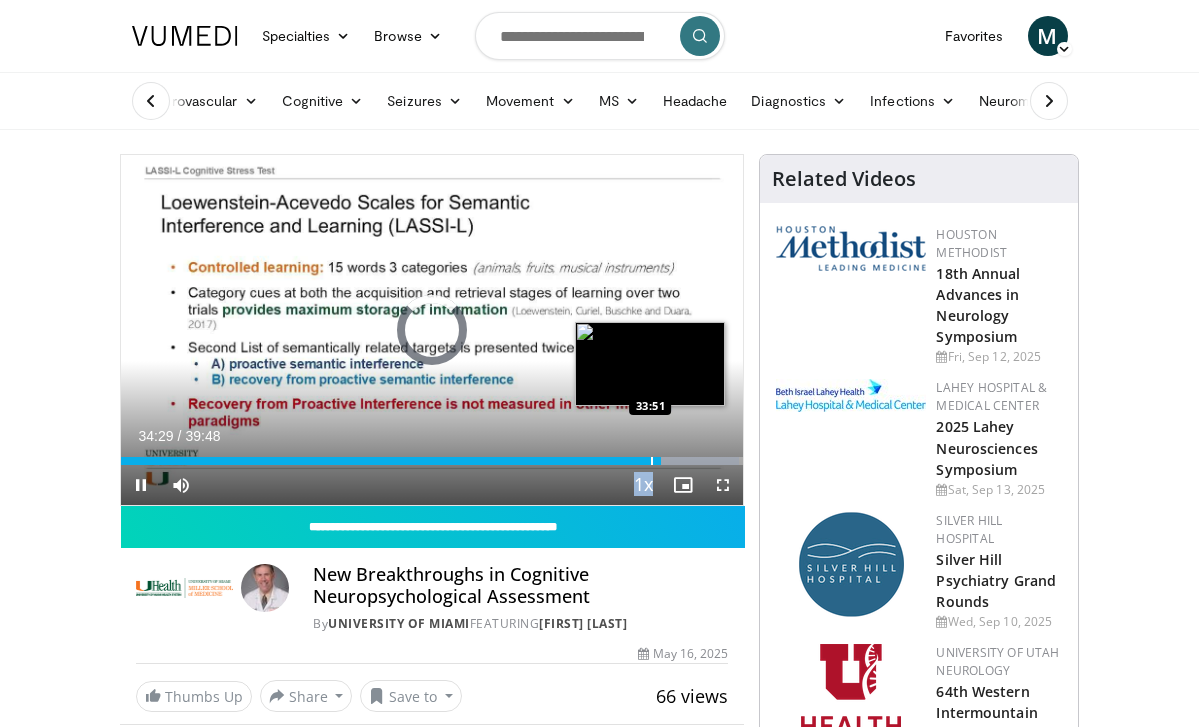 click on "Loaded :  99.34% 34:29 33:51" at bounding box center (432, 455) 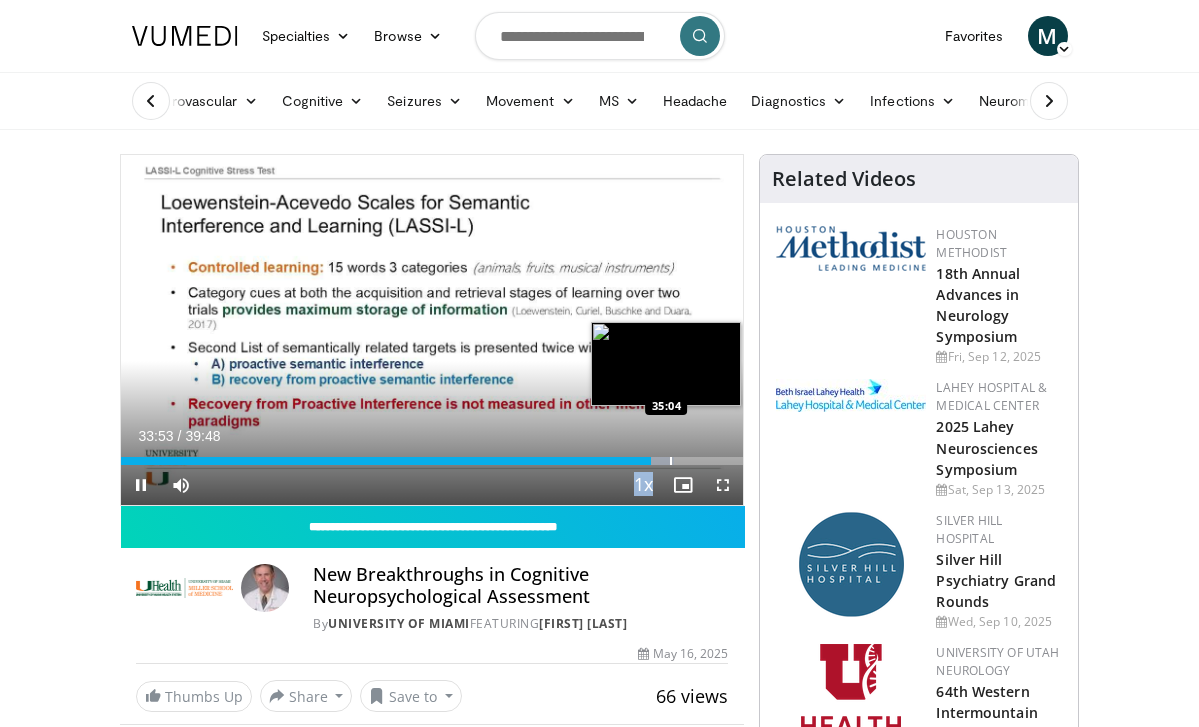 click at bounding box center [671, 461] 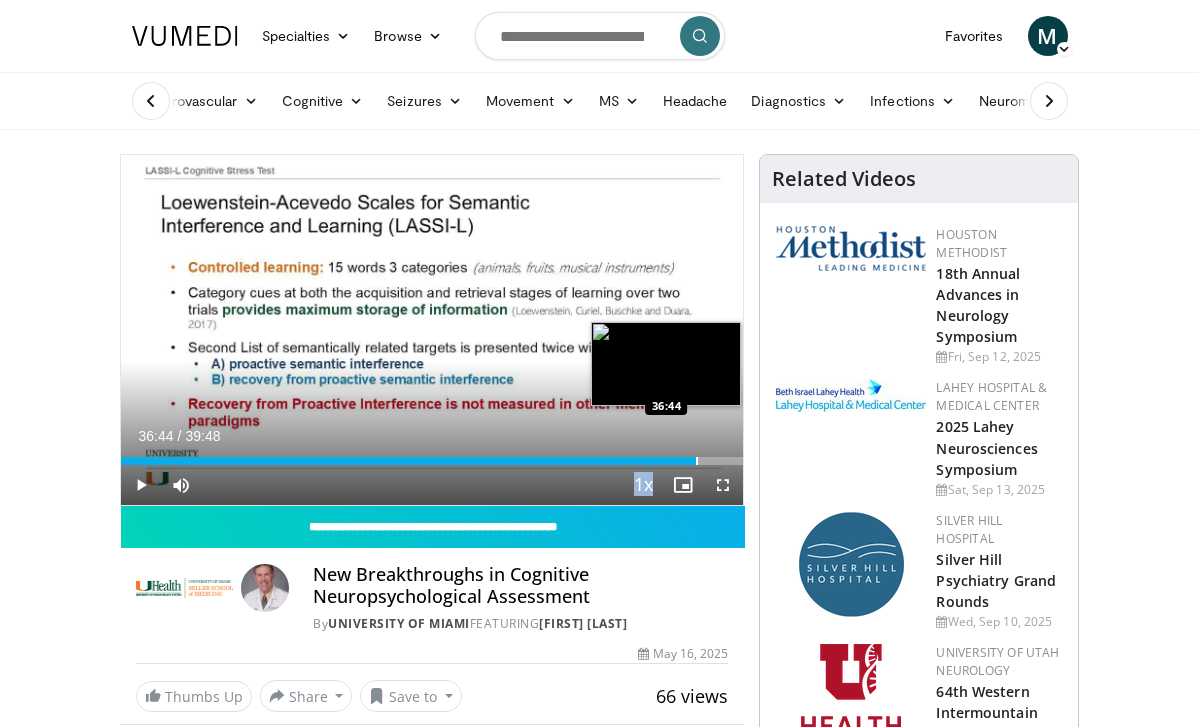 drag, startPoint x: 677, startPoint y: 460, endPoint x: 695, endPoint y: 462, distance: 18.110771 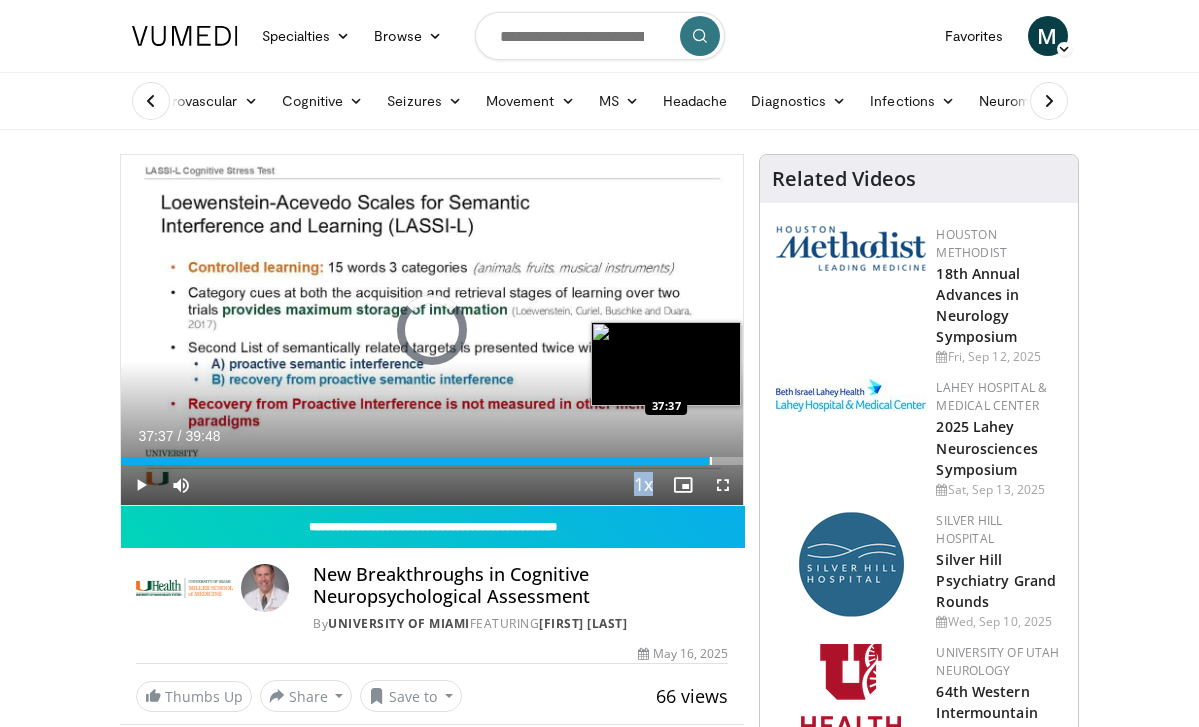 click at bounding box center [711, 461] 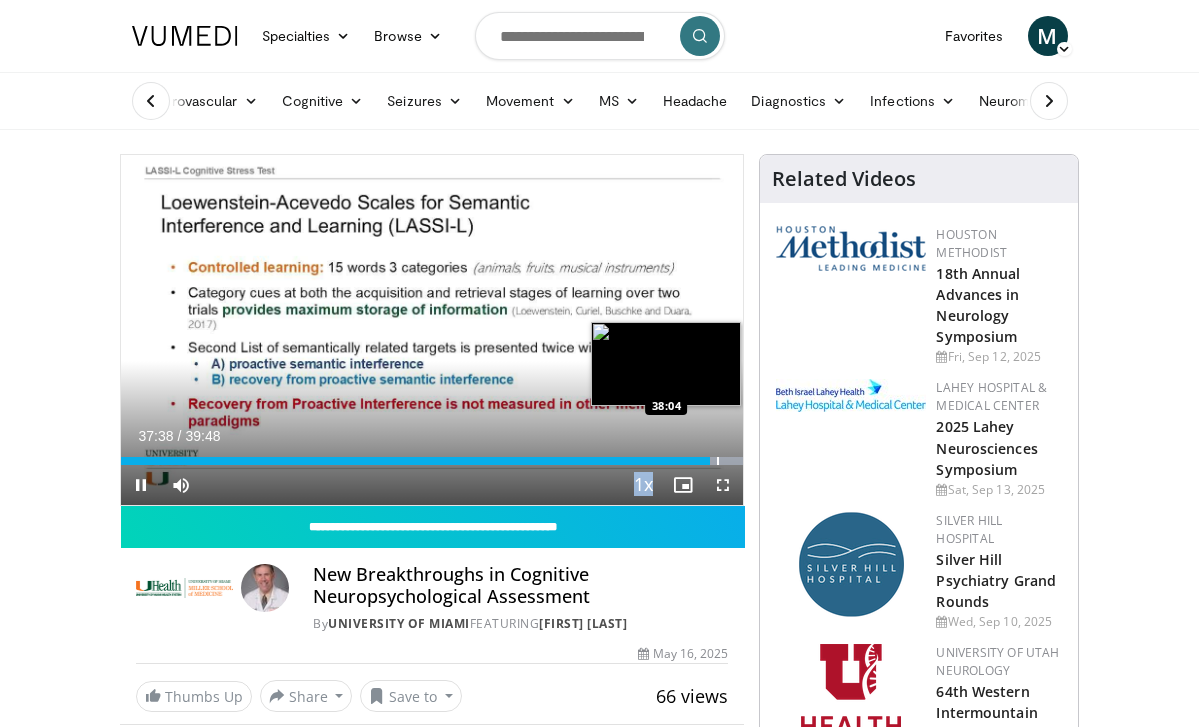 click at bounding box center (718, 461) 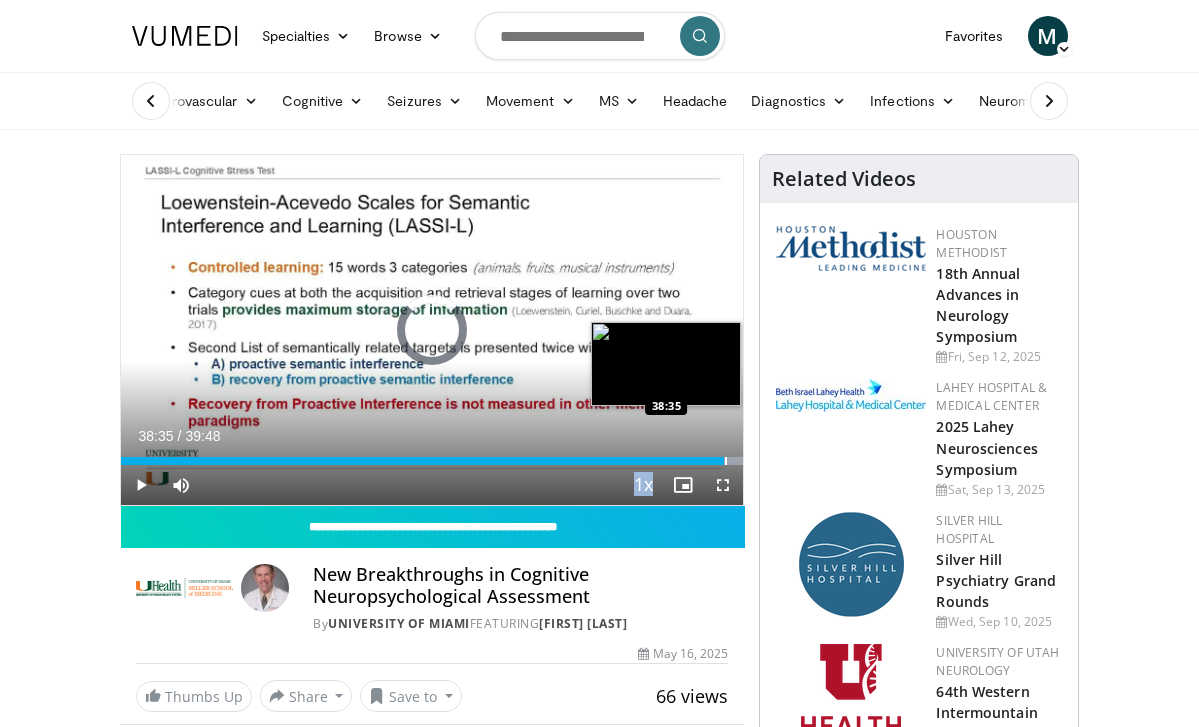 click at bounding box center [726, 461] 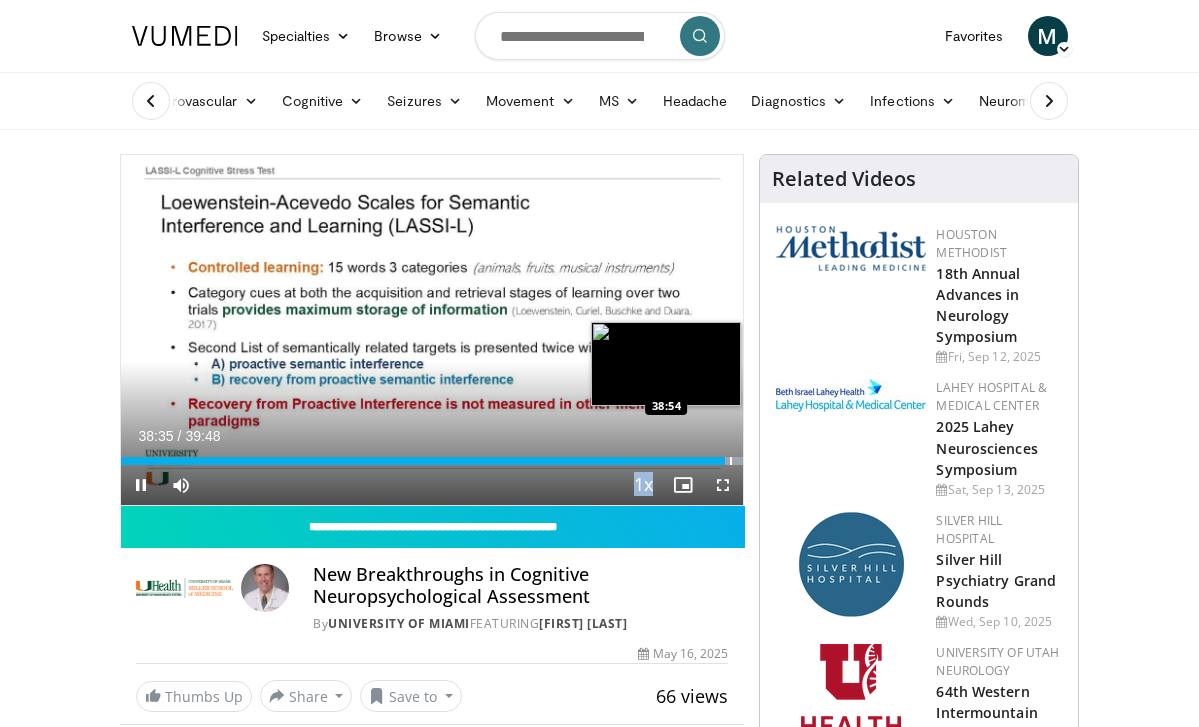 click at bounding box center [731, 461] 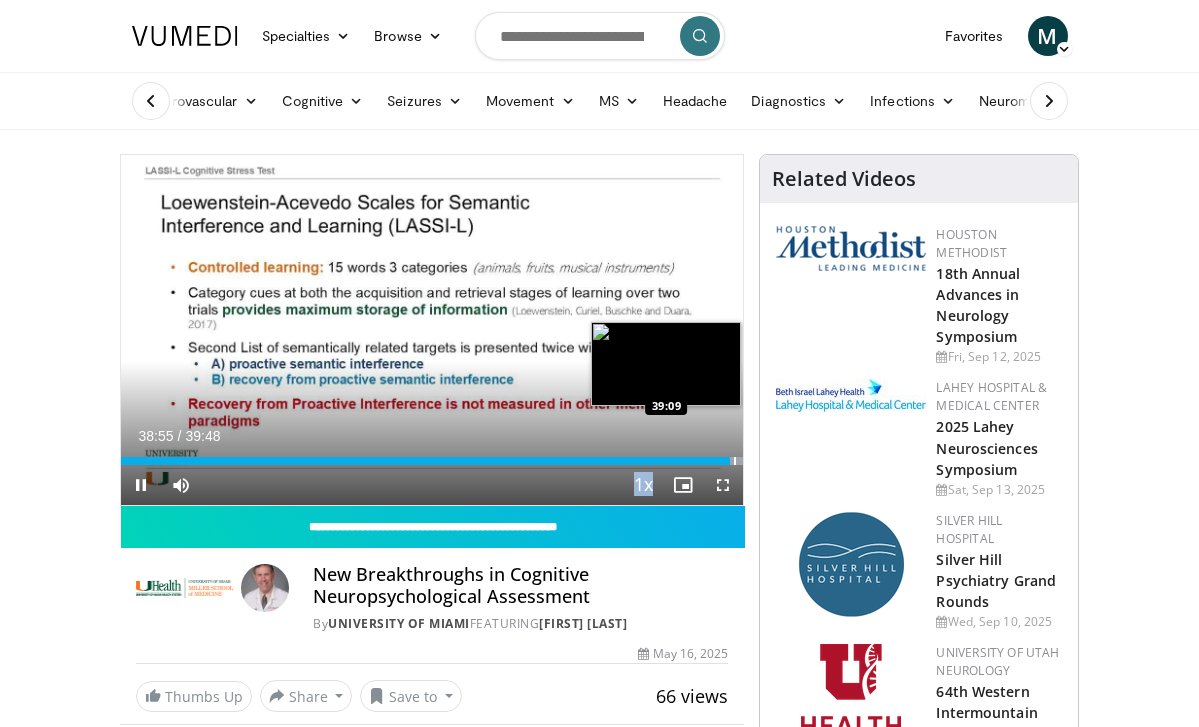 click at bounding box center [735, 461] 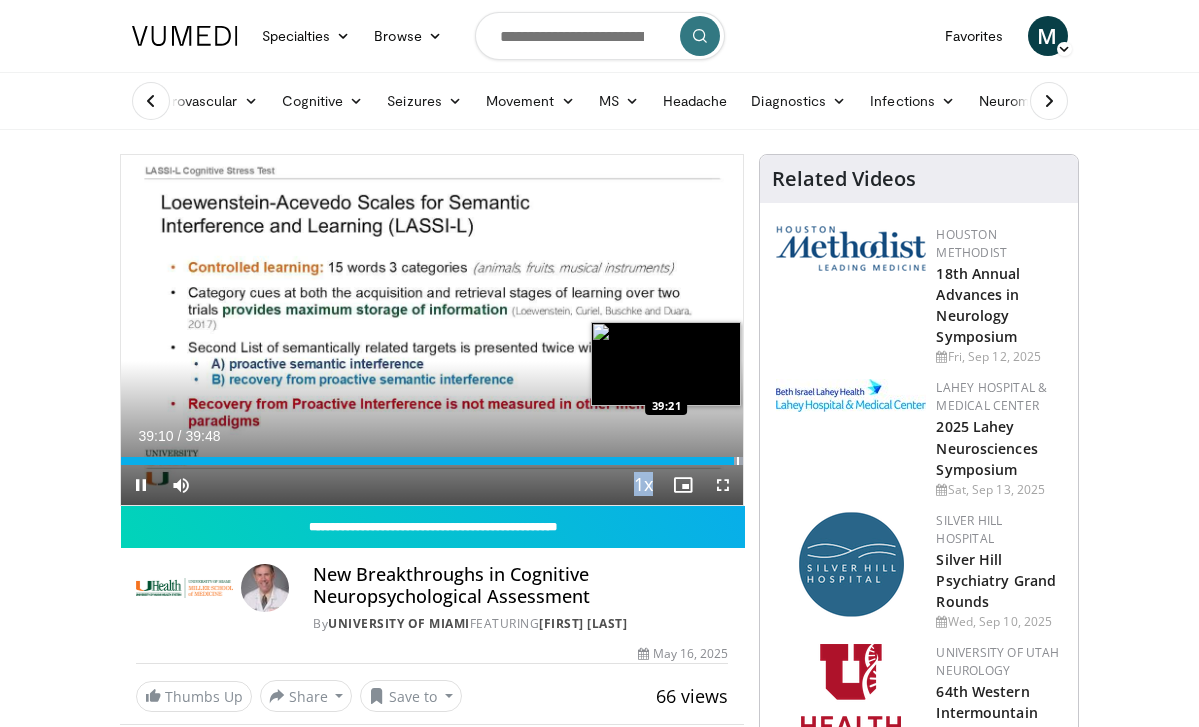 click at bounding box center (738, 461) 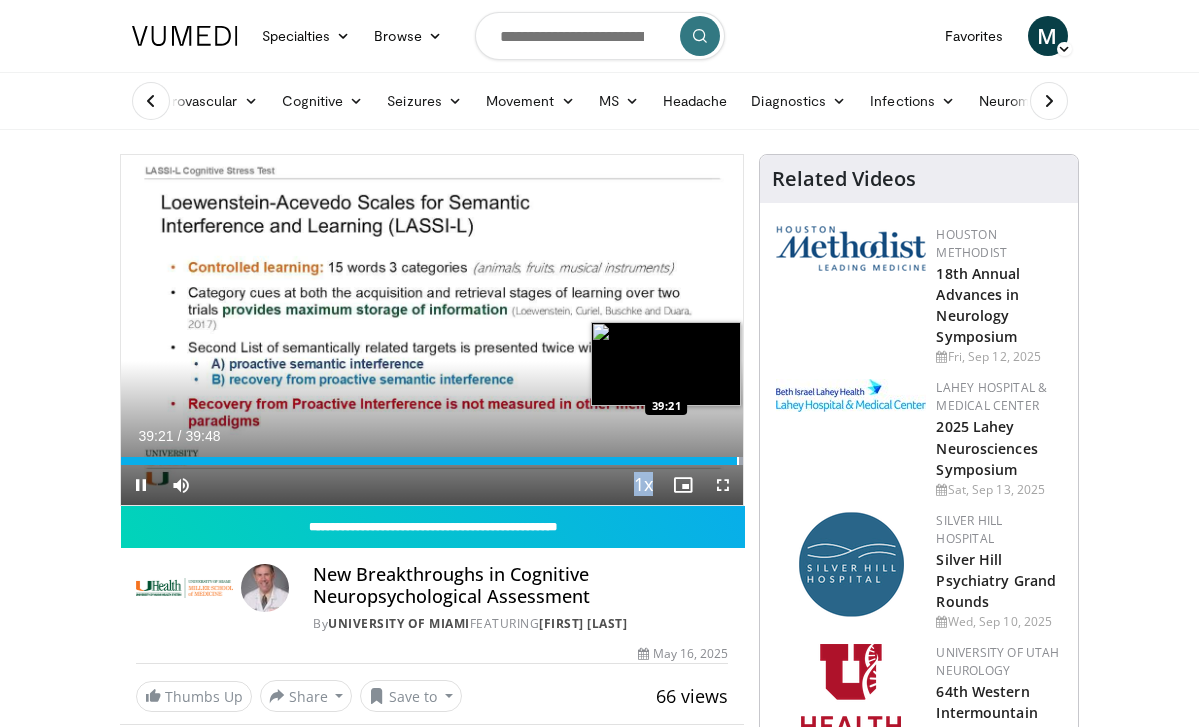 click at bounding box center (738, 461) 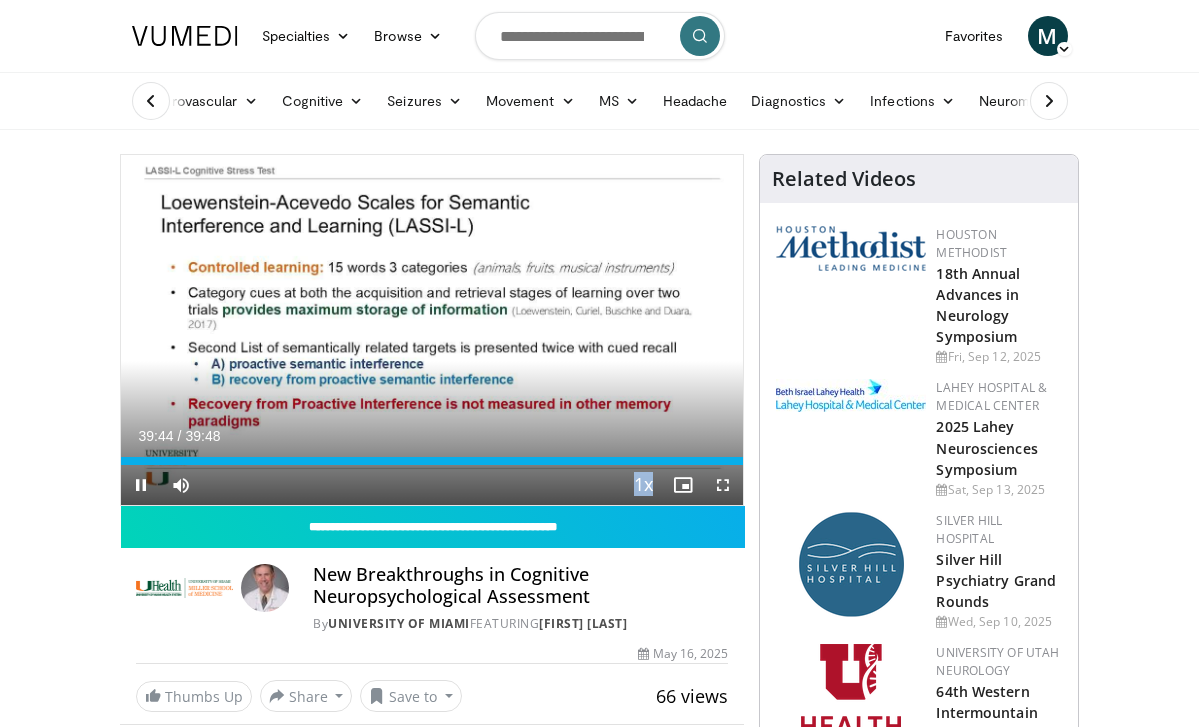 click at bounding box center (723, 485) 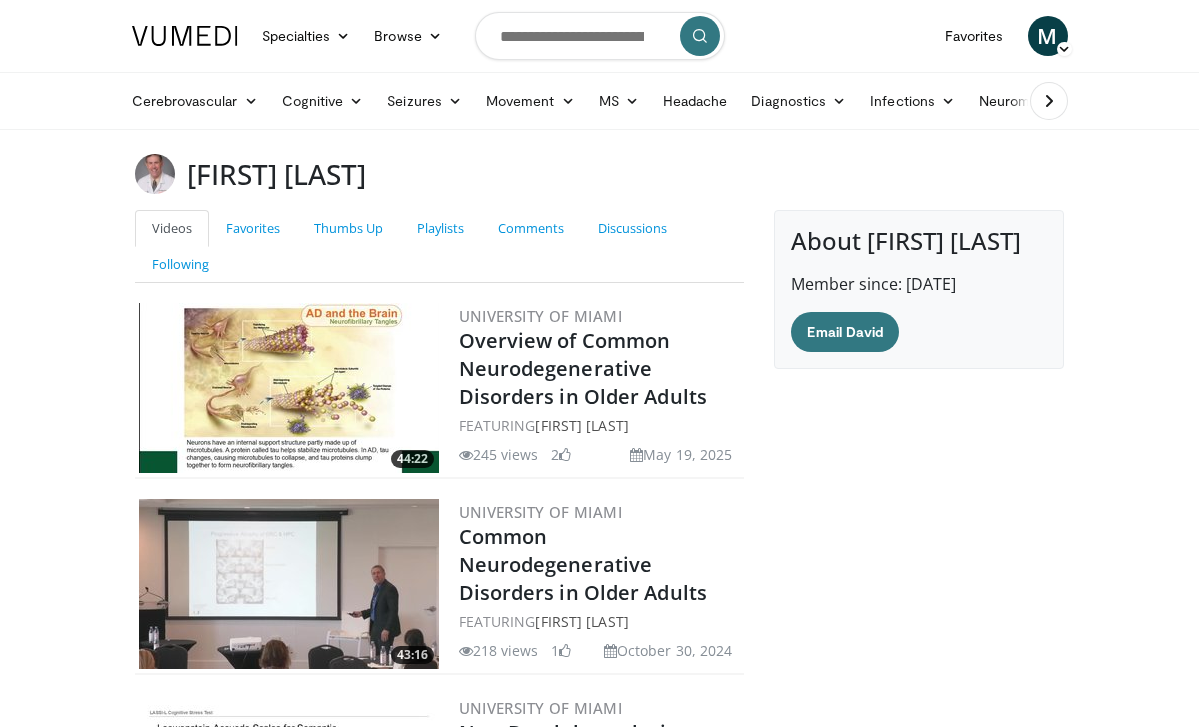scroll, scrollTop: 0, scrollLeft: 0, axis: both 